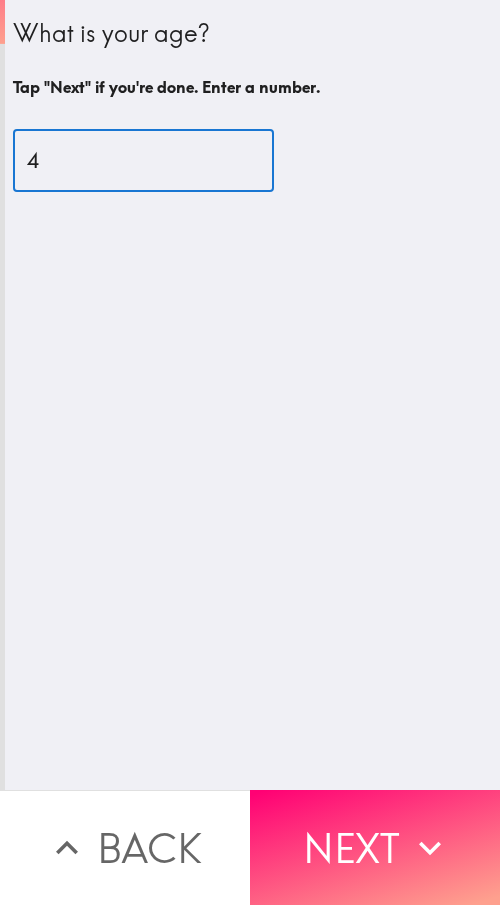 scroll, scrollTop: 0, scrollLeft: 0, axis: both 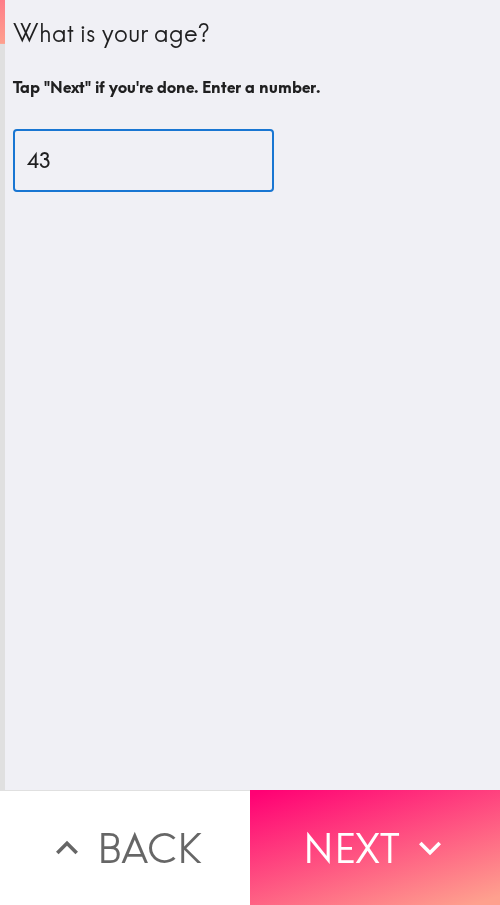type on "43" 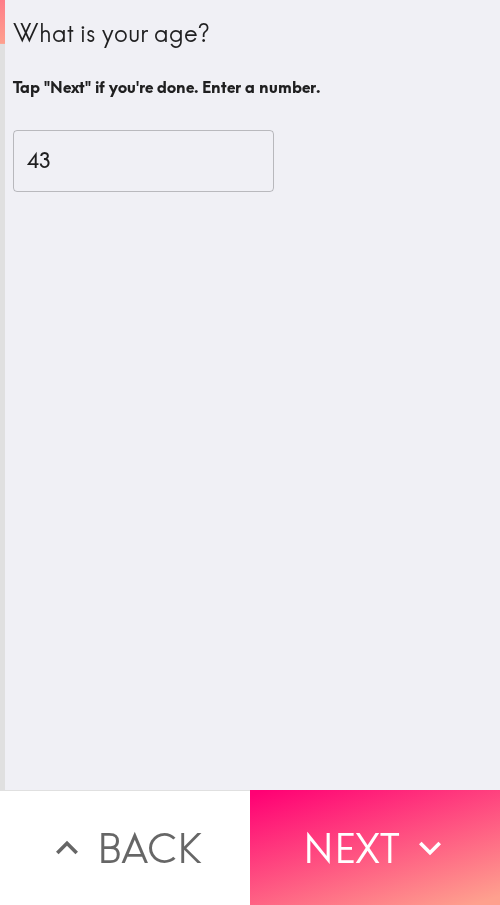 drag, startPoint x: 390, startPoint y: 817, endPoint x: 408, endPoint y: 828, distance: 21.095022 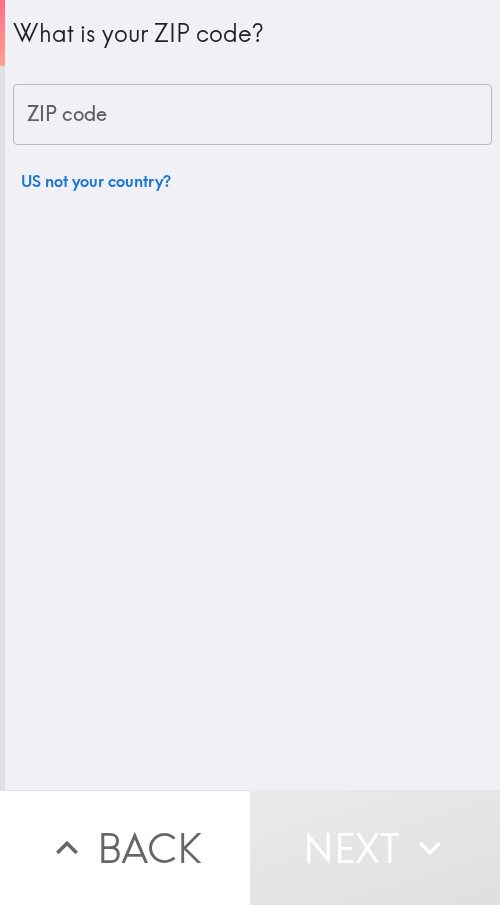 click on "ZIP code" at bounding box center (252, 115) 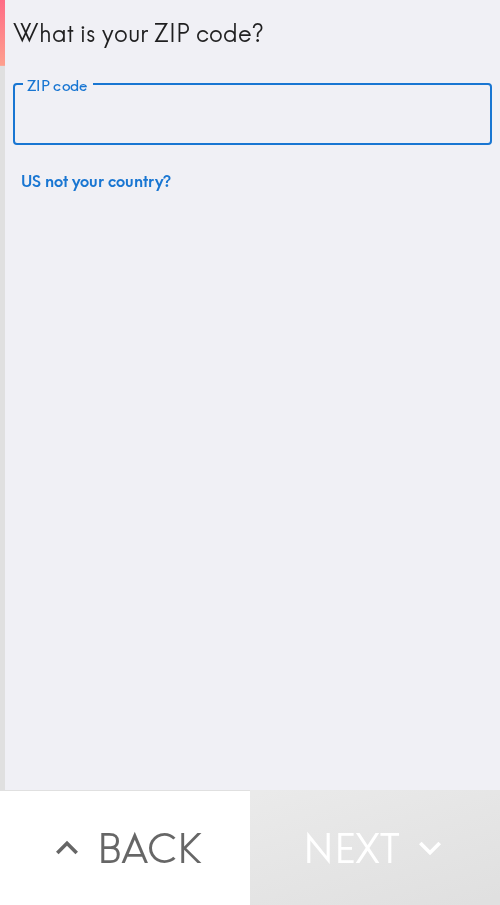 paste on "11004" 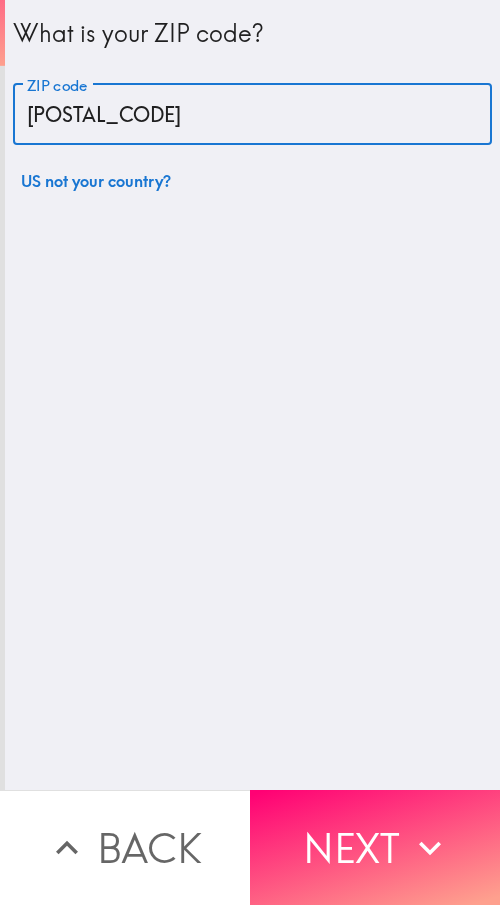 type on "11004" 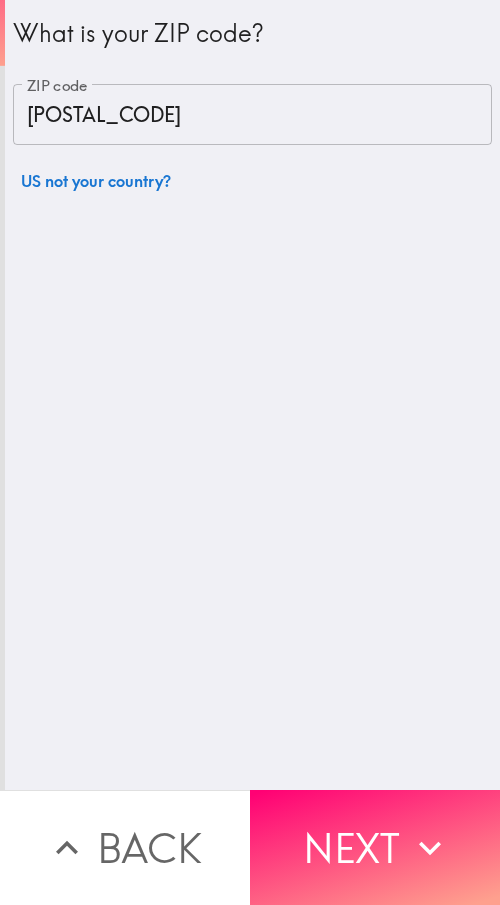 drag, startPoint x: 91, startPoint y: 108, endPoint x: 10, endPoint y: 99, distance: 81.49847 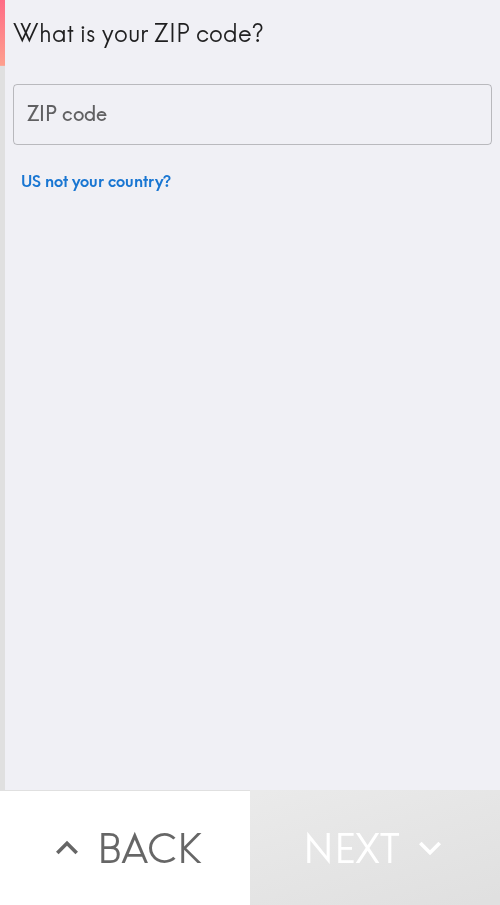 click on "ZIP code" at bounding box center (252, 115) 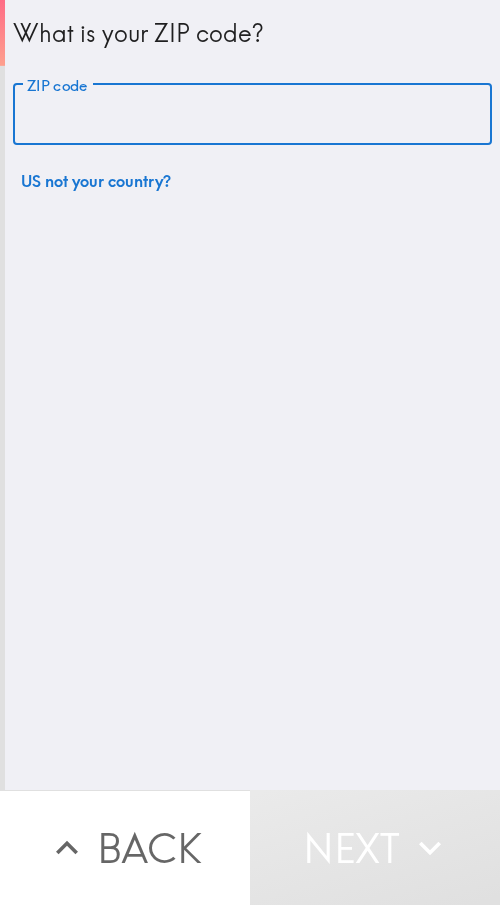 paste on "11359" 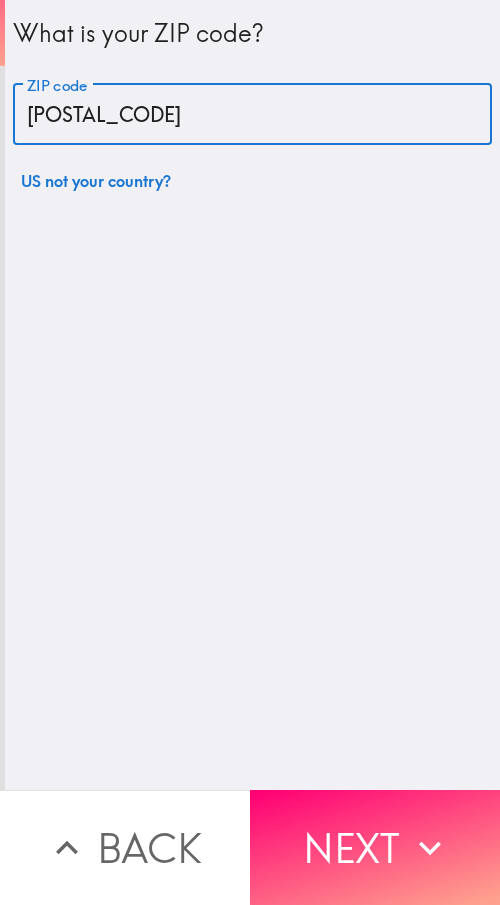 type on "11359" 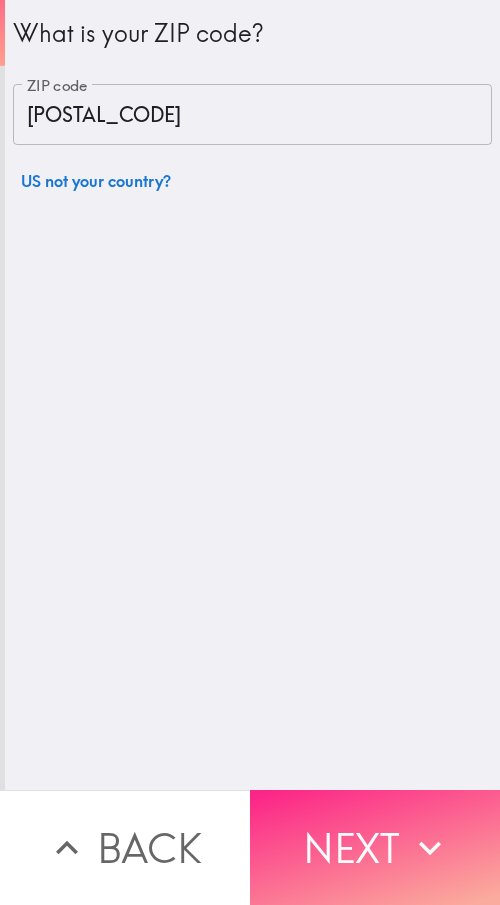 click 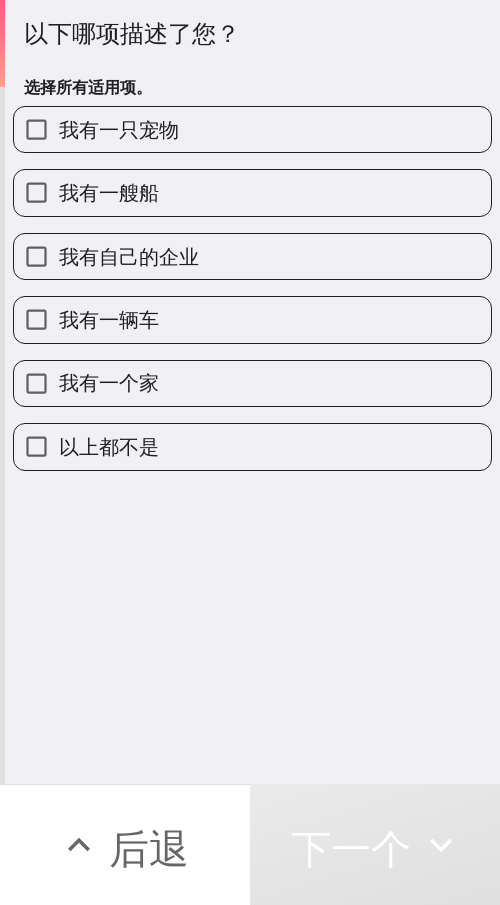 drag, startPoint x: 295, startPoint y: 253, endPoint x: 329, endPoint y: 247, distance: 34.525352 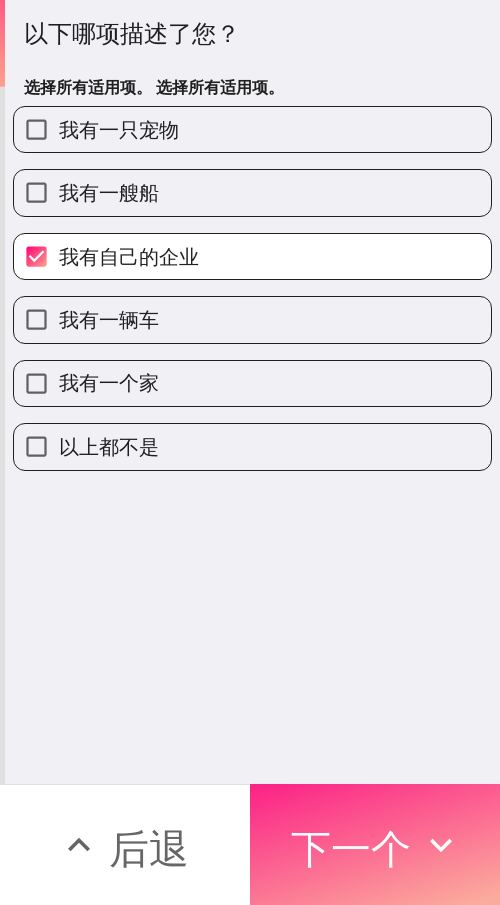click on "下一个" at bounding box center (375, 844) 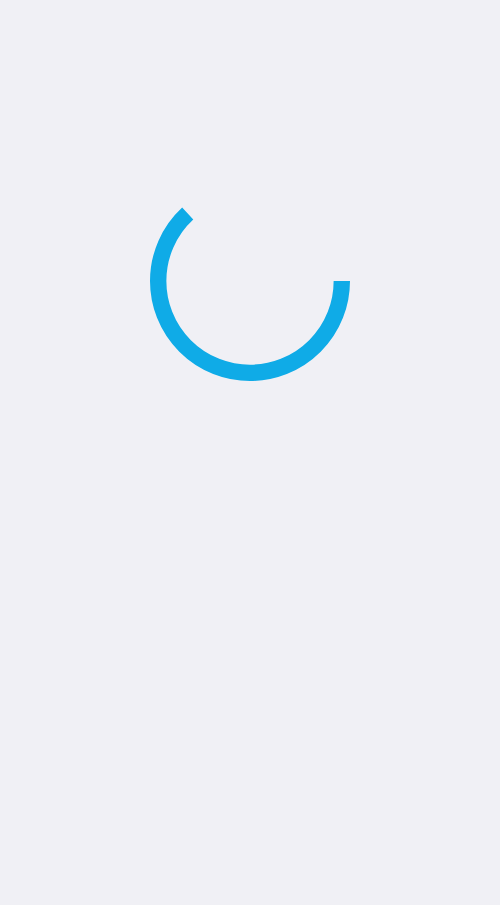 scroll, scrollTop: 0, scrollLeft: 0, axis: both 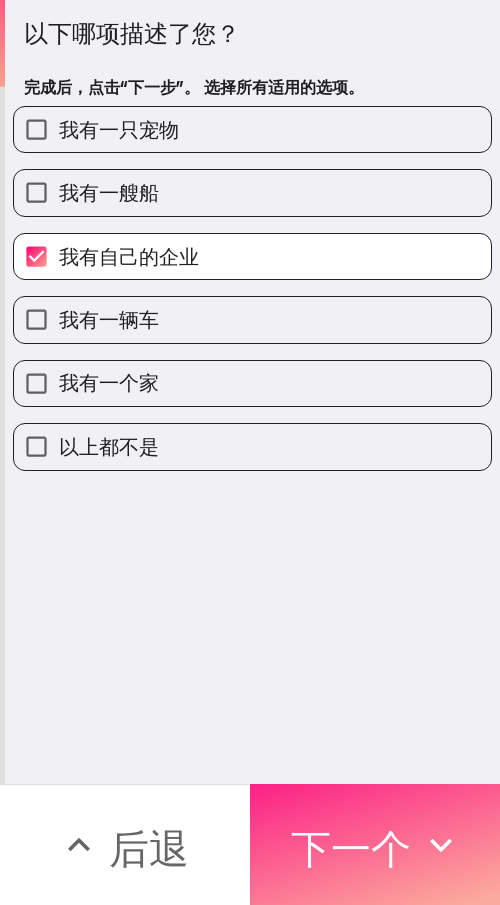 click on "下一个" at bounding box center (375, 844) 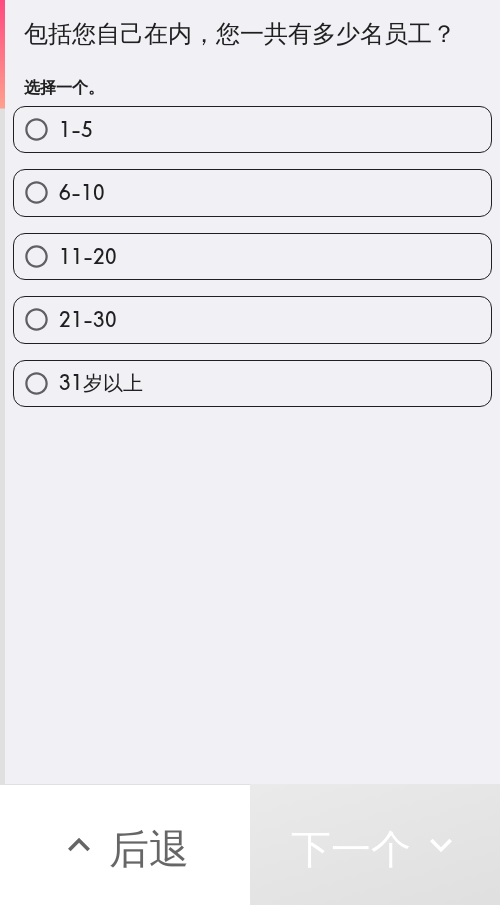 drag, startPoint x: 315, startPoint y: 232, endPoint x: 410, endPoint y: 245, distance: 95.885345 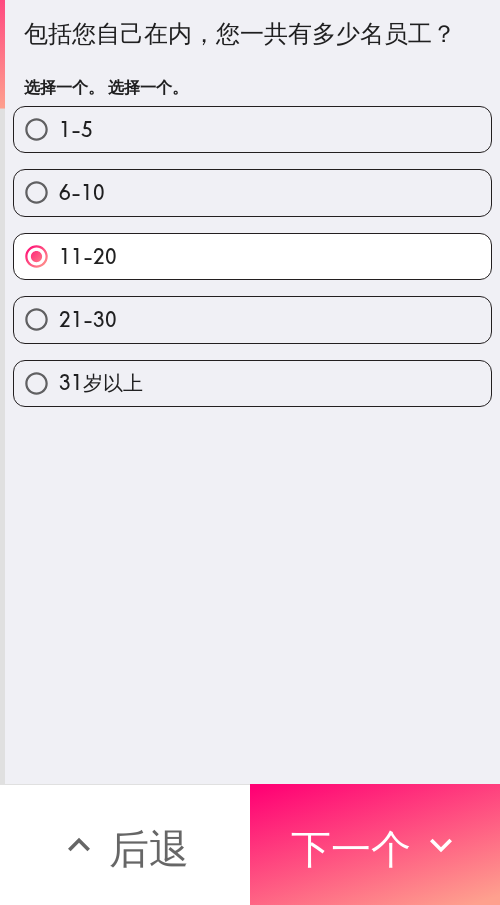 drag, startPoint x: 410, startPoint y: 825, endPoint x: 490, endPoint y: 808, distance: 81.78631 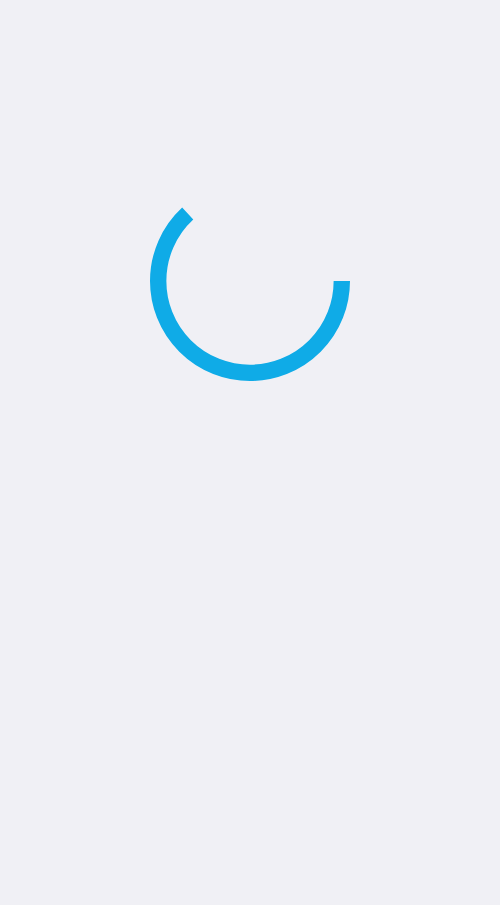 scroll, scrollTop: 0, scrollLeft: 0, axis: both 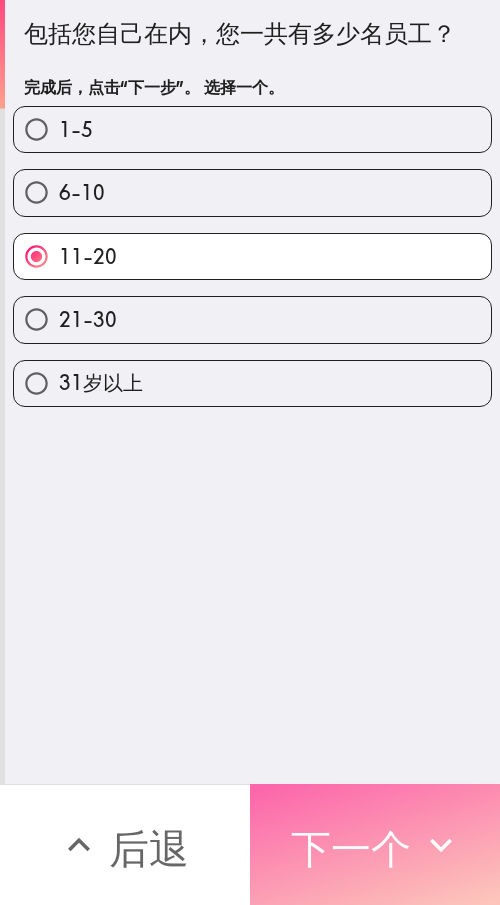 click on "下一个" at bounding box center (351, 848) 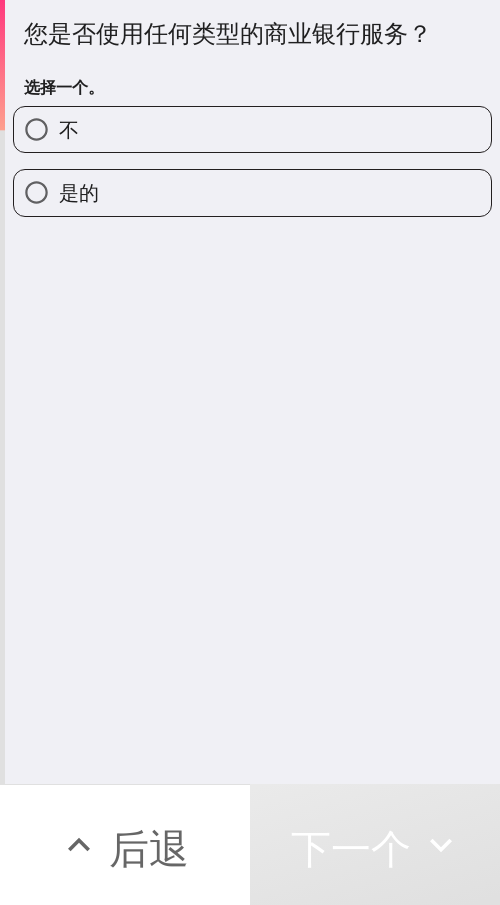 click on "是的" at bounding box center [252, 192] 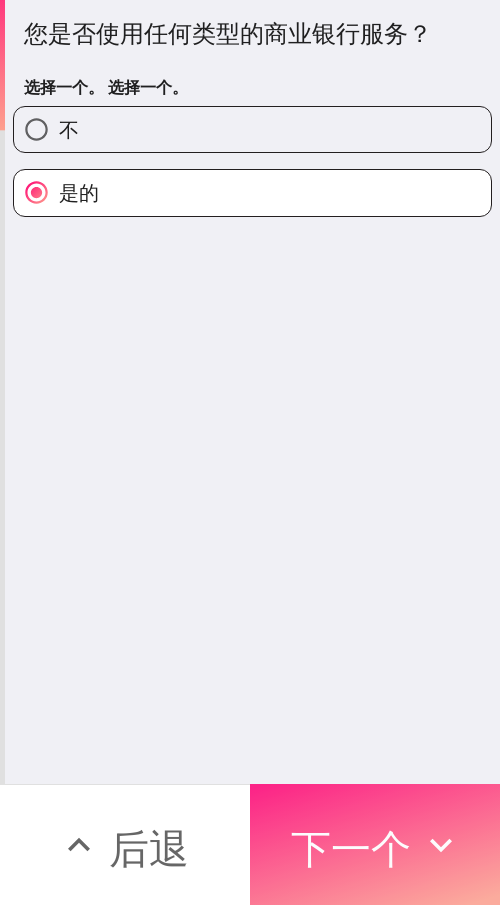 click on "下一个" at bounding box center (351, 848) 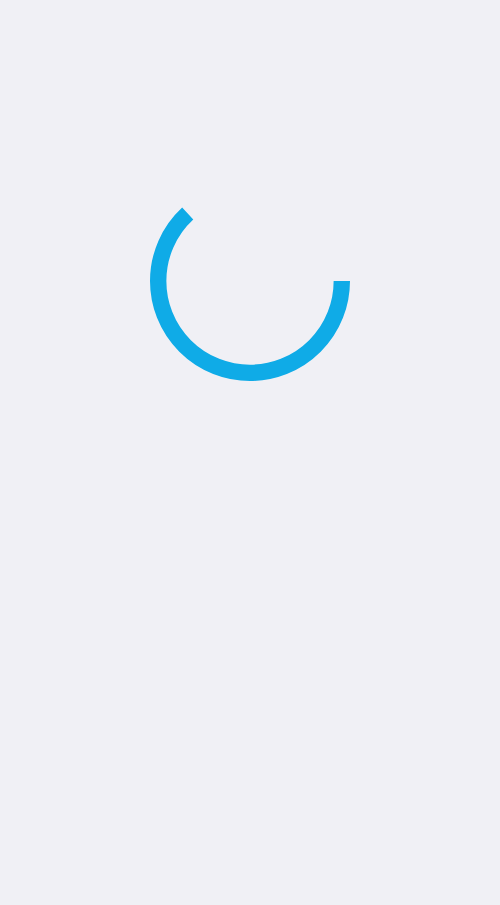 scroll, scrollTop: 0, scrollLeft: 0, axis: both 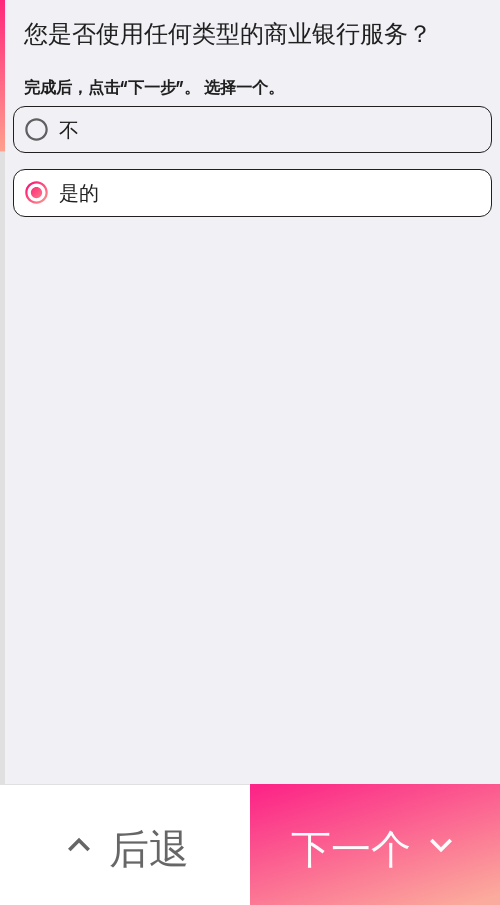 click on "下一个" at bounding box center [351, 848] 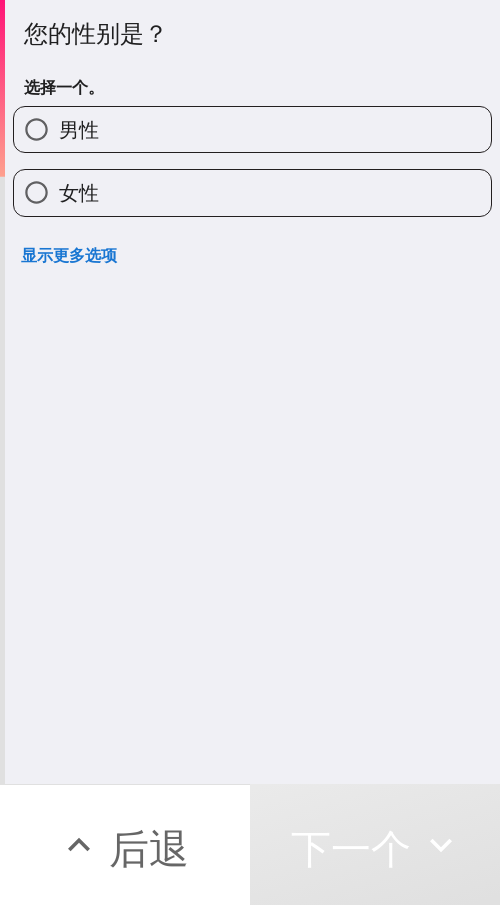 click on "男性" at bounding box center (252, 129) 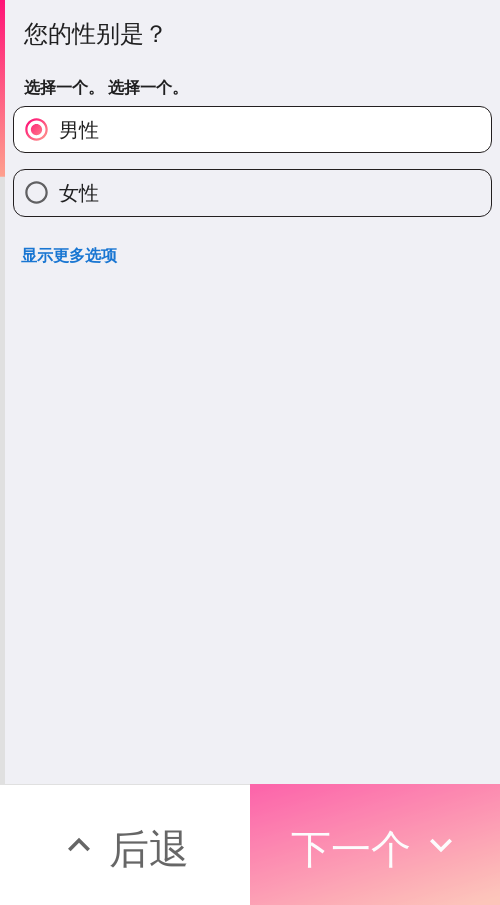 click on "下一个" at bounding box center (351, 848) 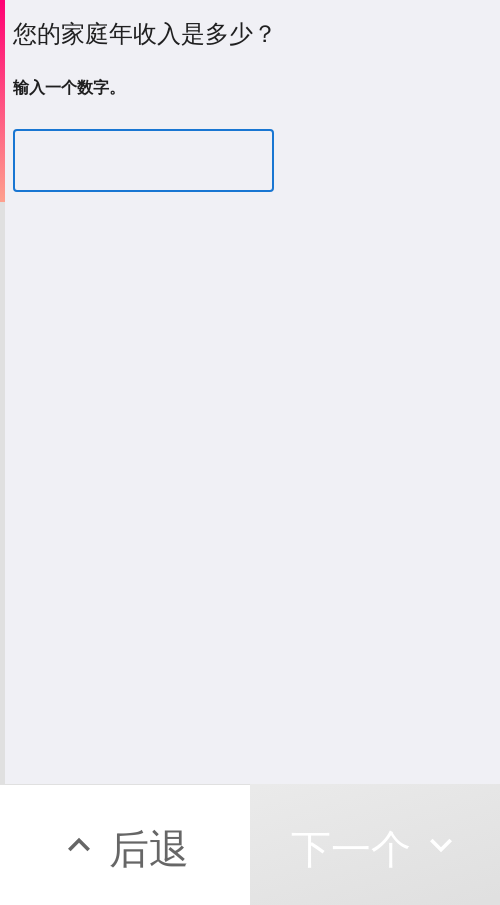 click at bounding box center [143, 161] 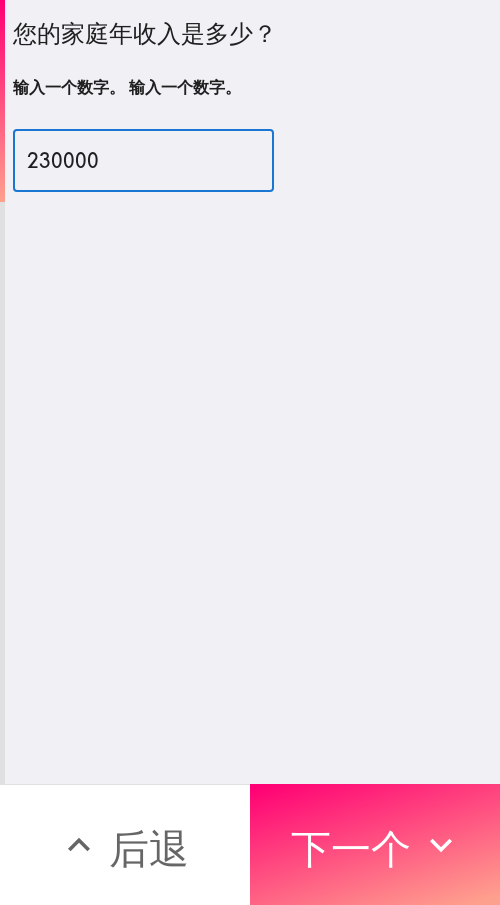 type on "230000" 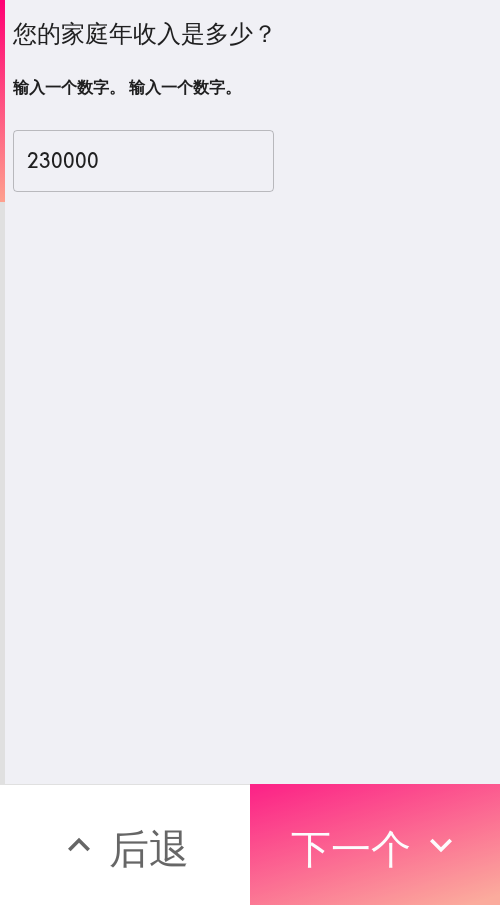drag, startPoint x: 322, startPoint y: 853, endPoint x: 338, endPoint y: 851, distance: 16.124516 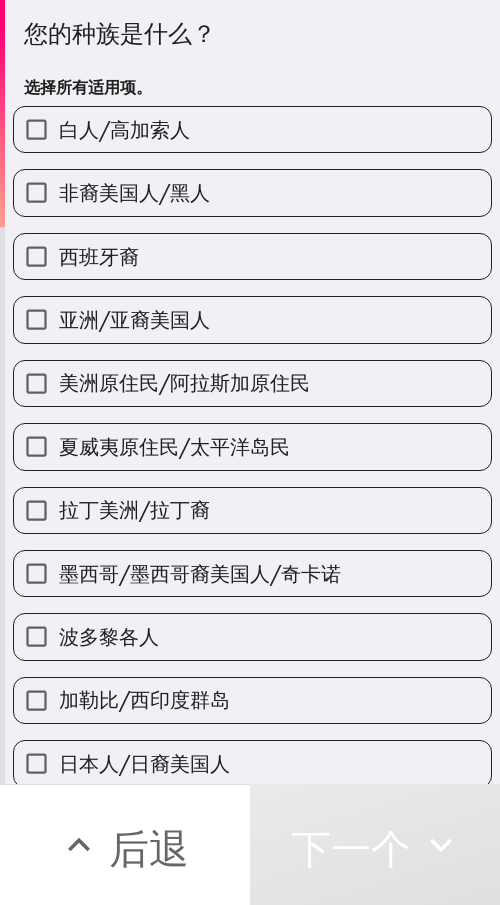 click on "白人/高加索人" at bounding box center [252, 129] 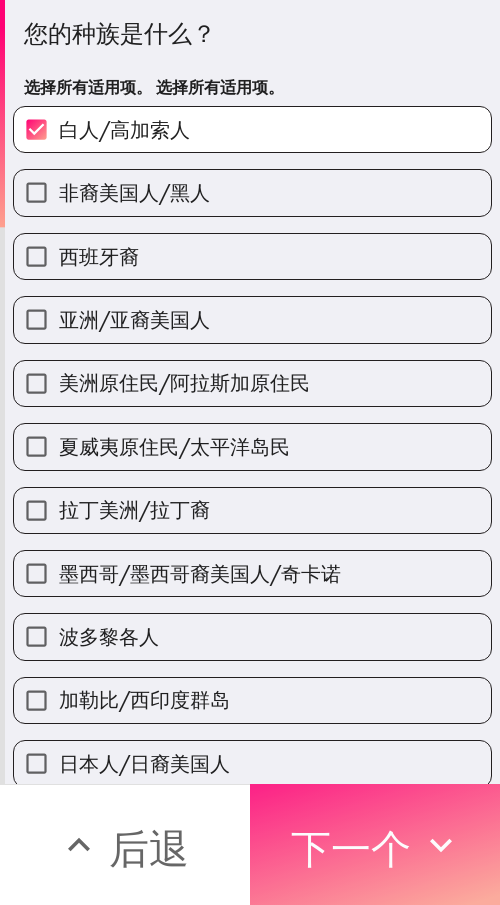click on "下一个" at bounding box center [351, 848] 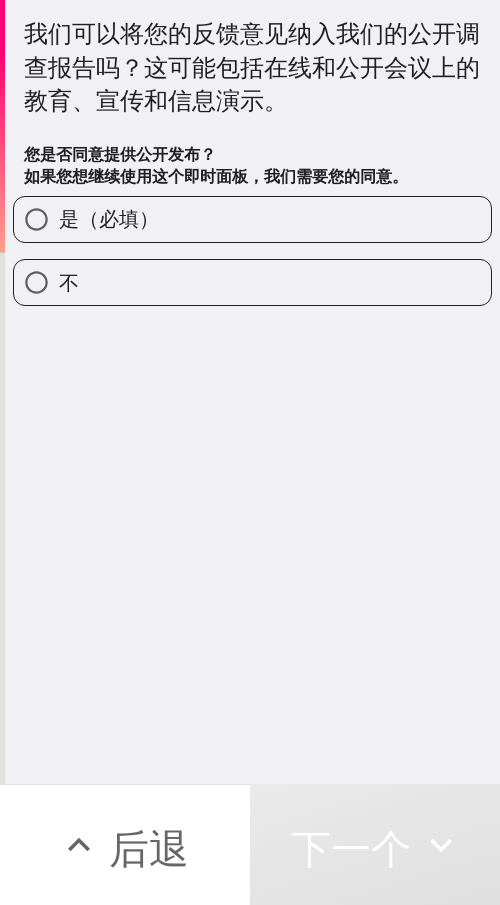 click on "是（必填）" at bounding box center (252, 219) 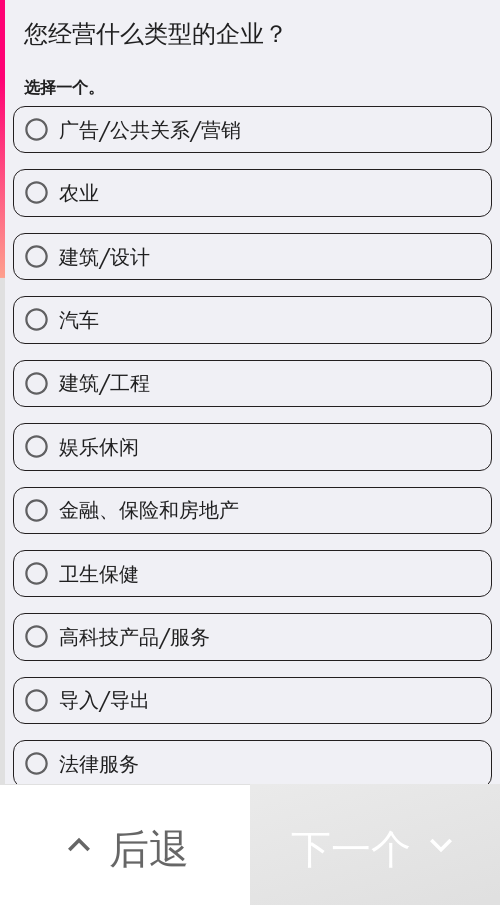 scroll, scrollTop: 0, scrollLeft: 0, axis: both 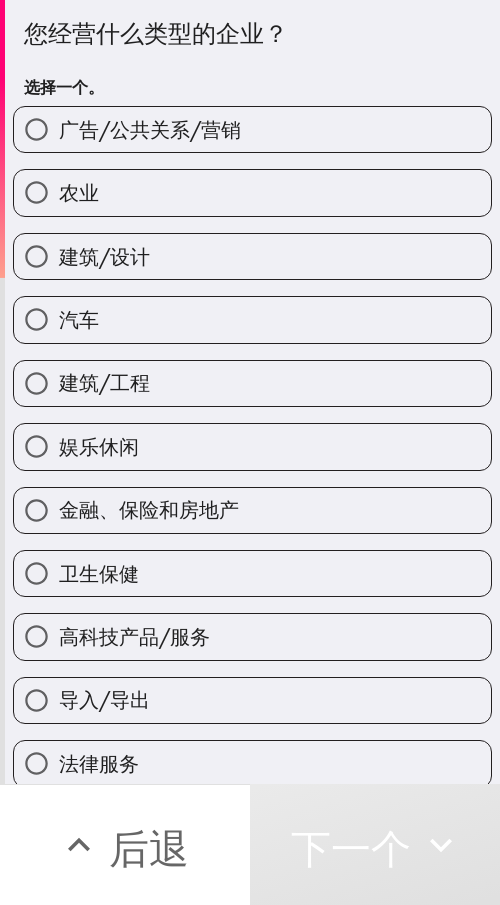 radio on "true" 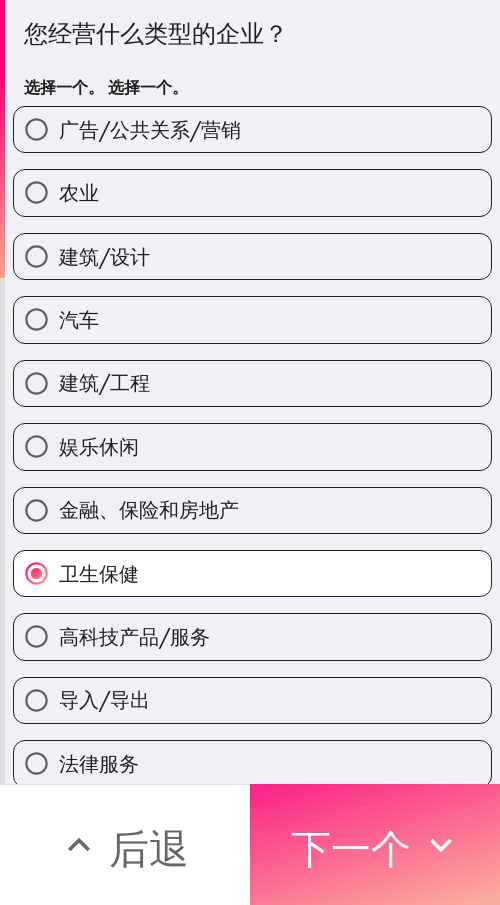 click on "下一个" at bounding box center (351, 848) 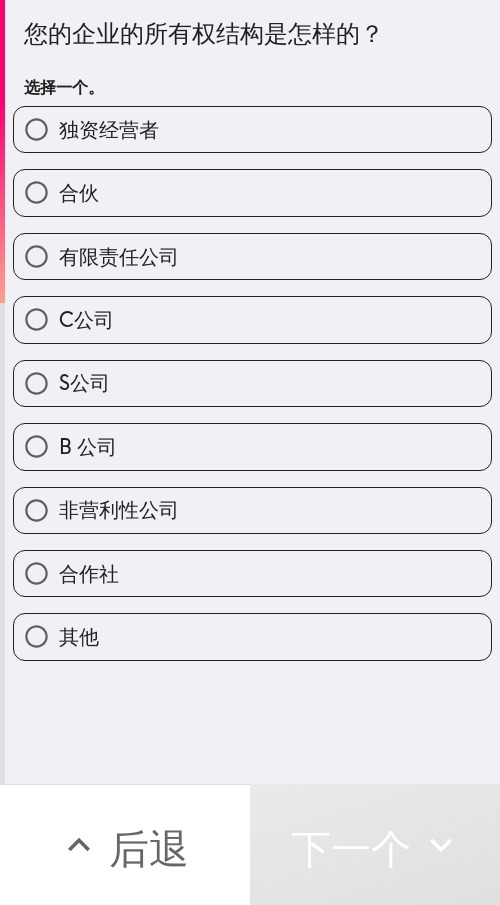 click on "独资经营者" at bounding box center [252, 129] 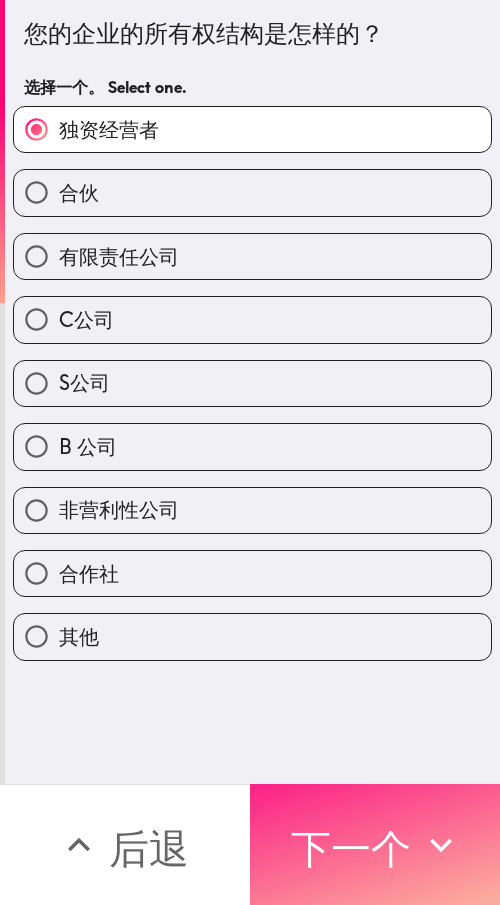 drag, startPoint x: 372, startPoint y: 806, endPoint x: 468, endPoint y: 798, distance: 96.332756 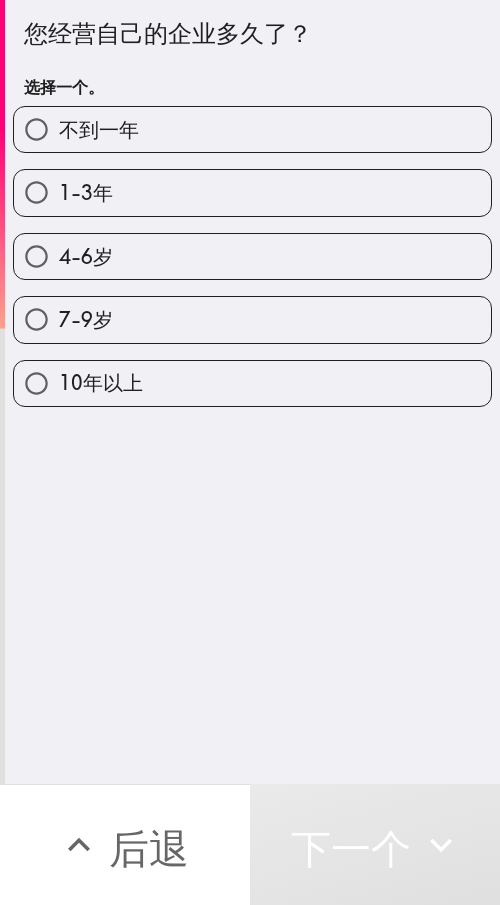 click on "4-6岁" at bounding box center (252, 256) 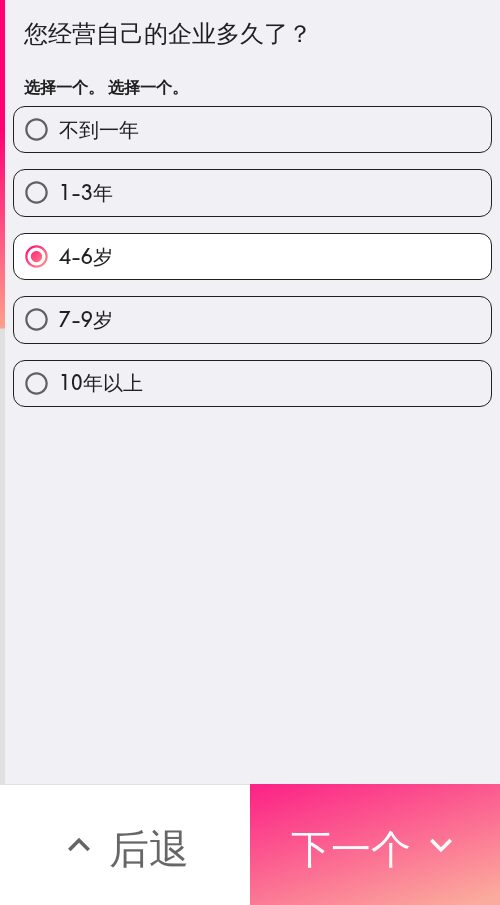 drag, startPoint x: 348, startPoint y: 818, endPoint x: 494, endPoint y: 799, distance: 147.23111 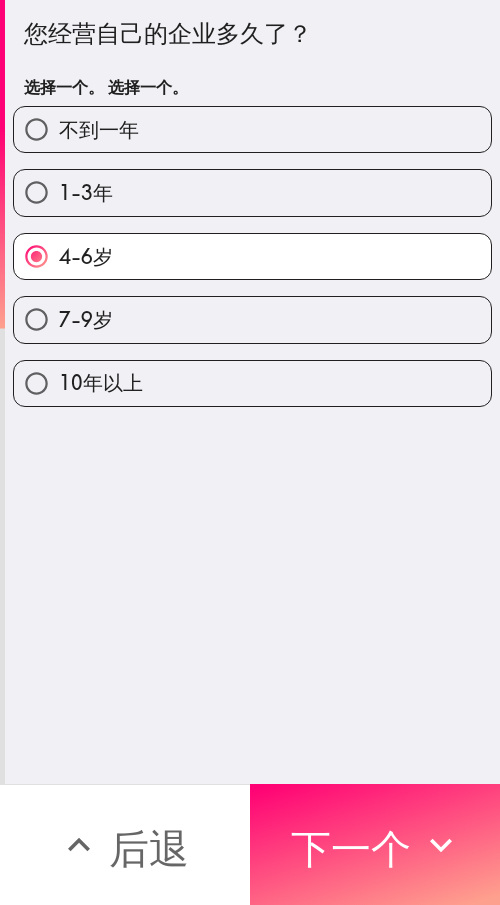 click on "下一个" at bounding box center (351, 848) 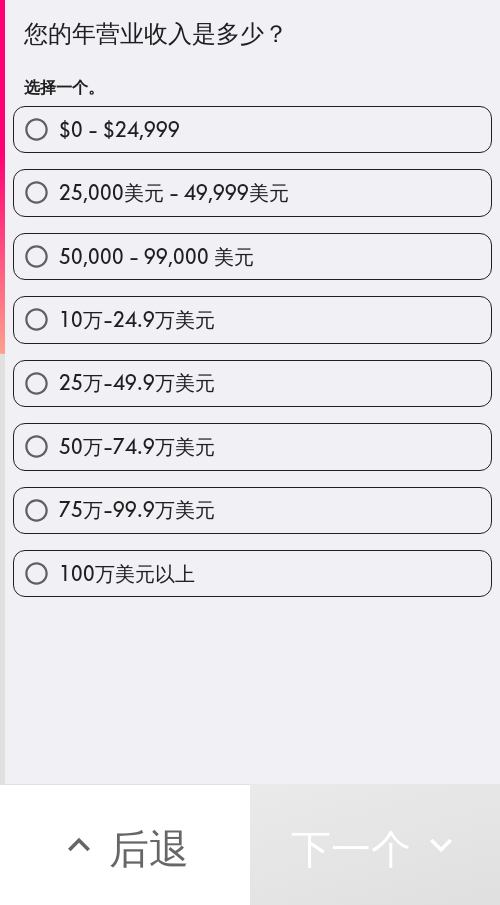 drag, startPoint x: 218, startPoint y: 390, endPoint x: 372, endPoint y: 382, distance: 154.20766 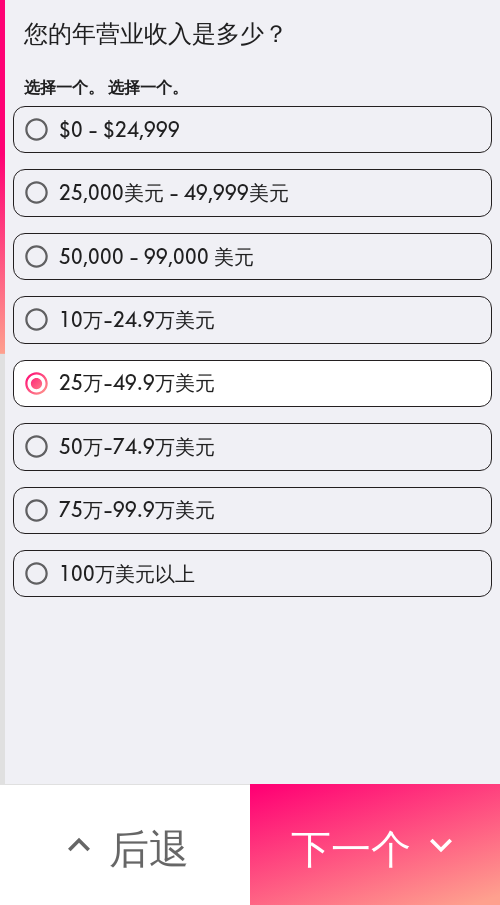 click on "10万-24.9万美元" at bounding box center [252, 319] 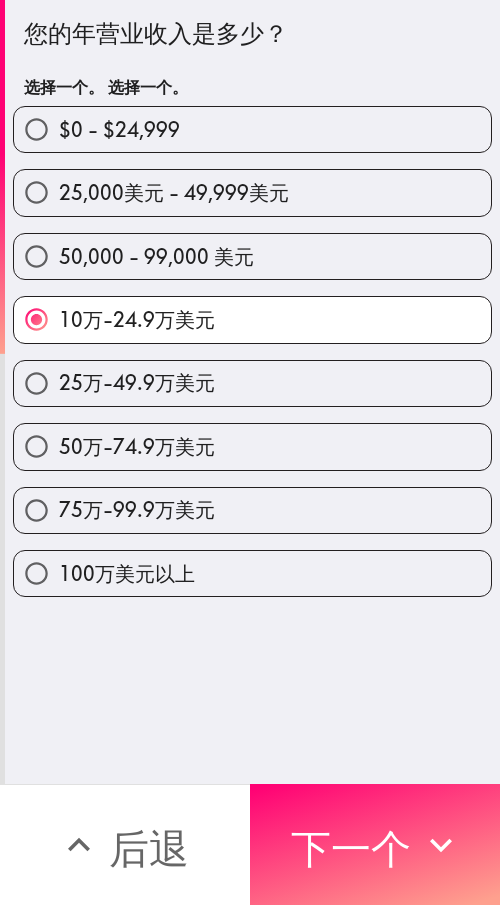 click on "25万-49.9万美元" at bounding box center (252, 383) 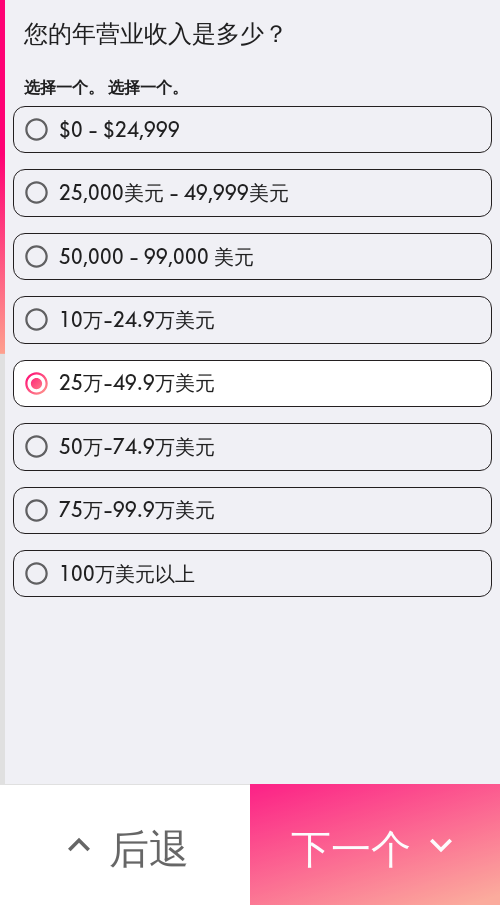 click on "下一个" at bounding box center [351, 848] 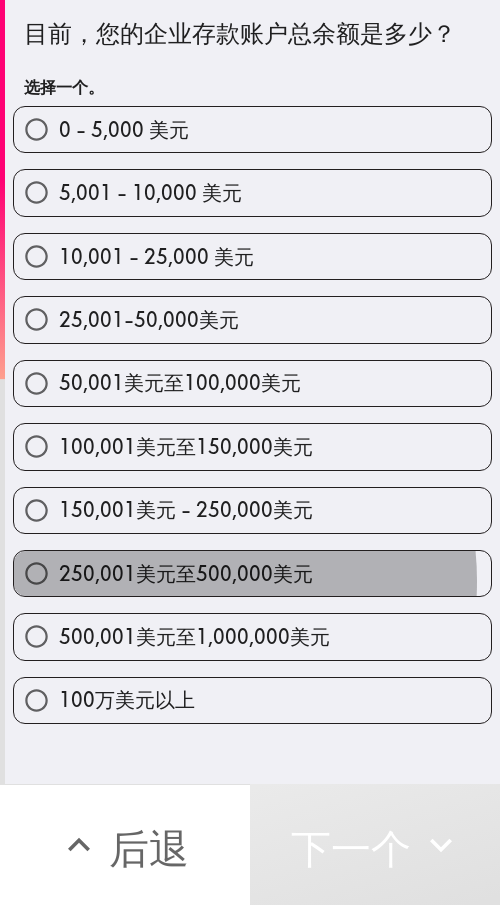 drag, startPoint x: 167, startPoint y: 581, endPoint x: 194, endPoint y: 577, distance: 27.294687 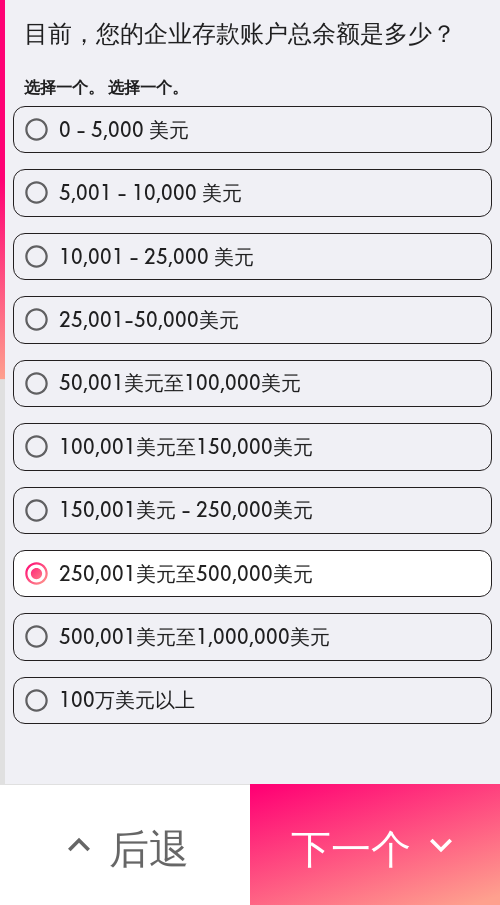 click on "150,001美元 - 250,000美元" at bounding box center (252, 510) 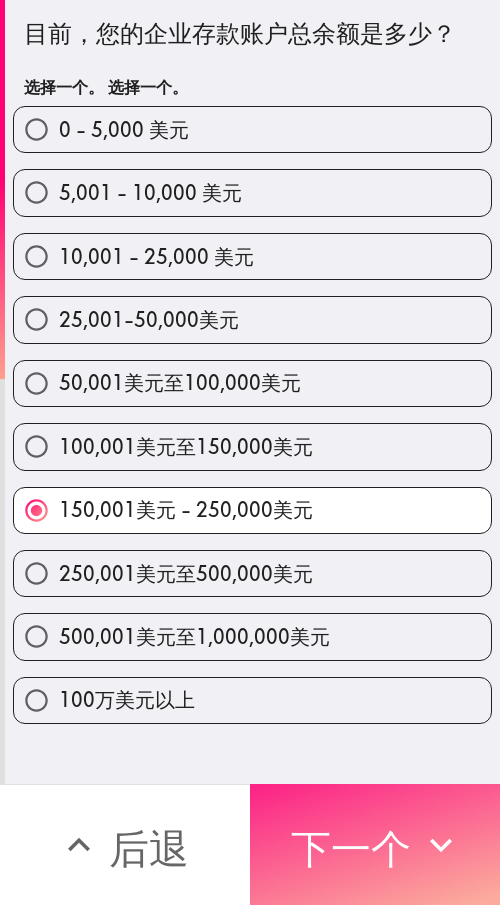 drag, startPoint x: 376, startPoint y: 821, endPoint x: 494, endPoint y: 821, distance: 118 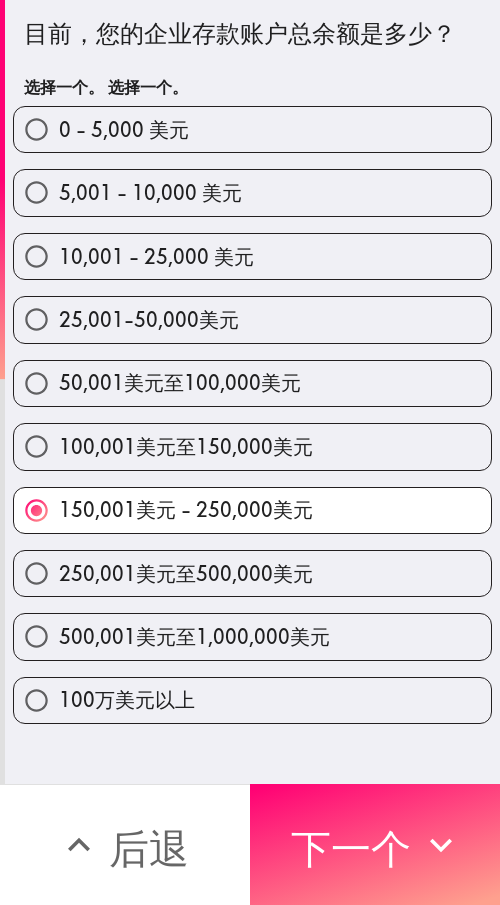click on "下一个" at bounding box center (351, 848) 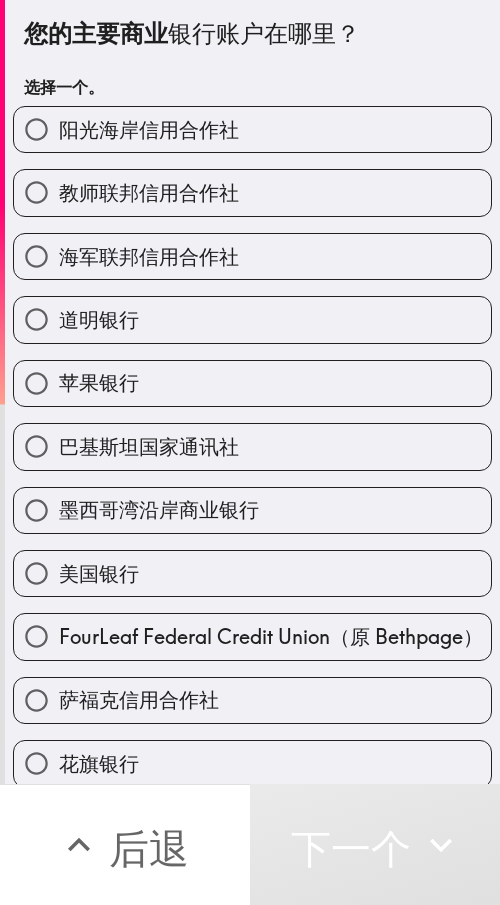 click on "美国银行" at bounding box center [252, 573] 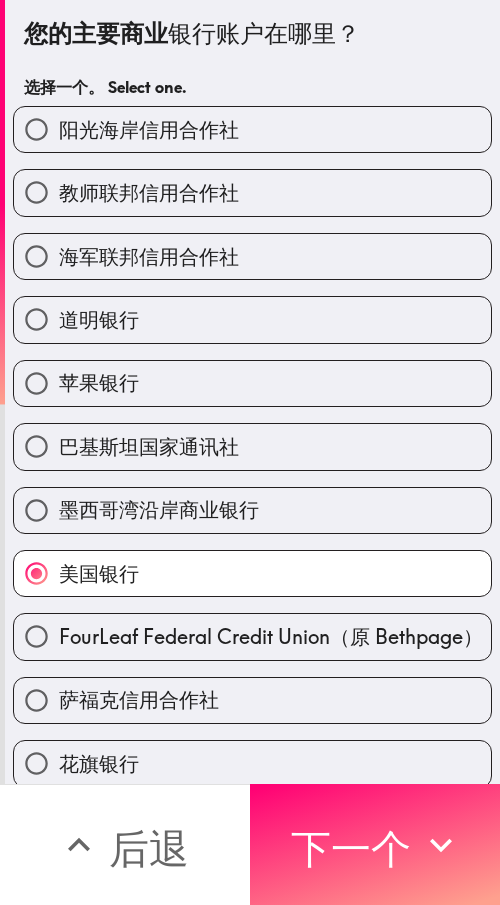 click on "苹果银行" at bounding box center [252, 383] 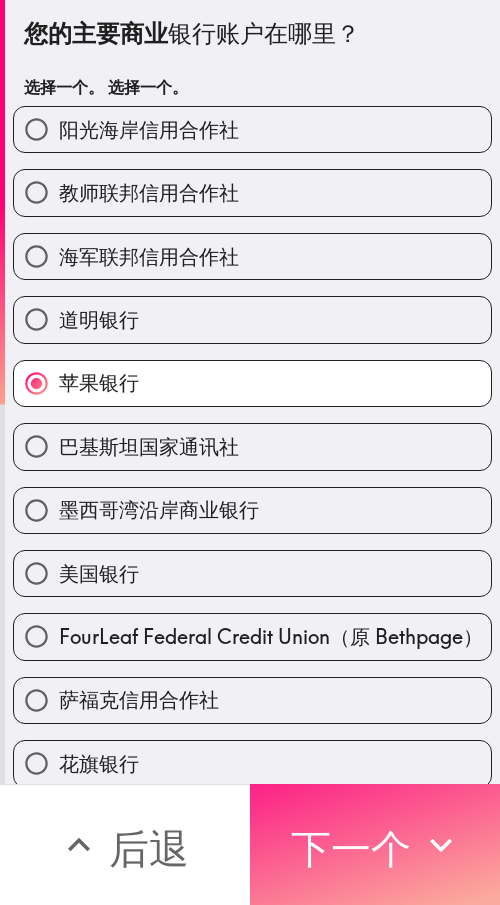 click on "下一个" at bounding box center [351, 845] 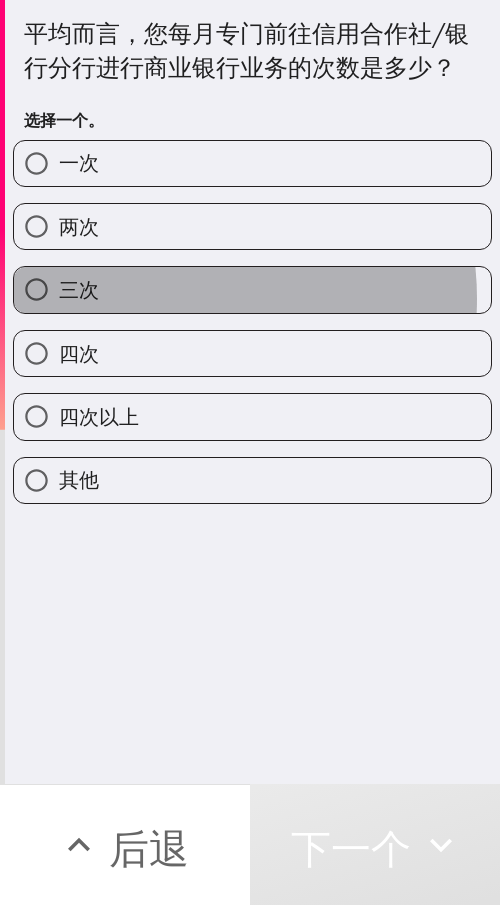 drag, startPoint x: 161, startPoint y: 332, endPoint x: 446, endPoint y: 332, distance: 285 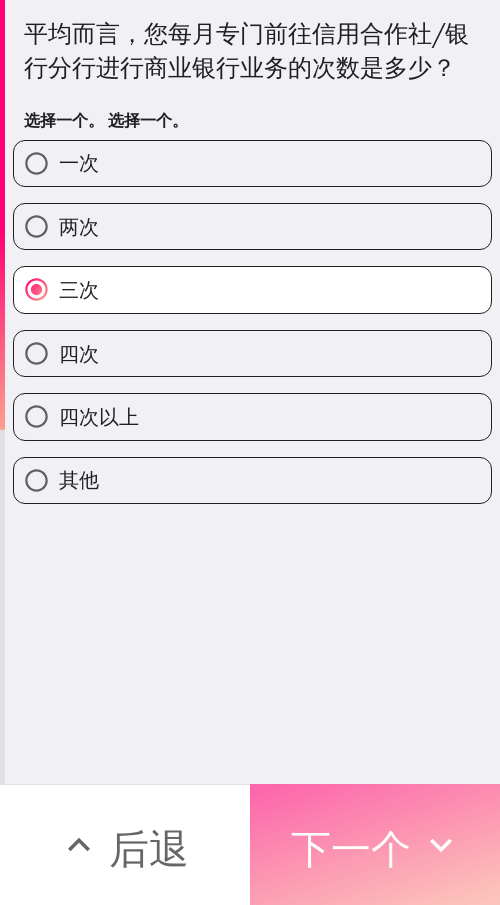 drag, startPoint x: 350, startPoint y: 803, endPoint x: 385, endPoint y: 808, distance: 35.35534 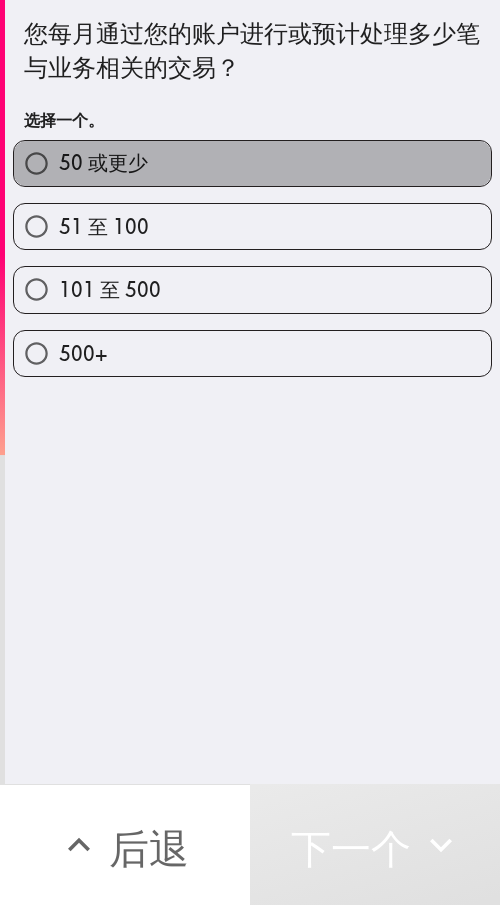 click on "50 或更少" at bounding box center (252, 163) 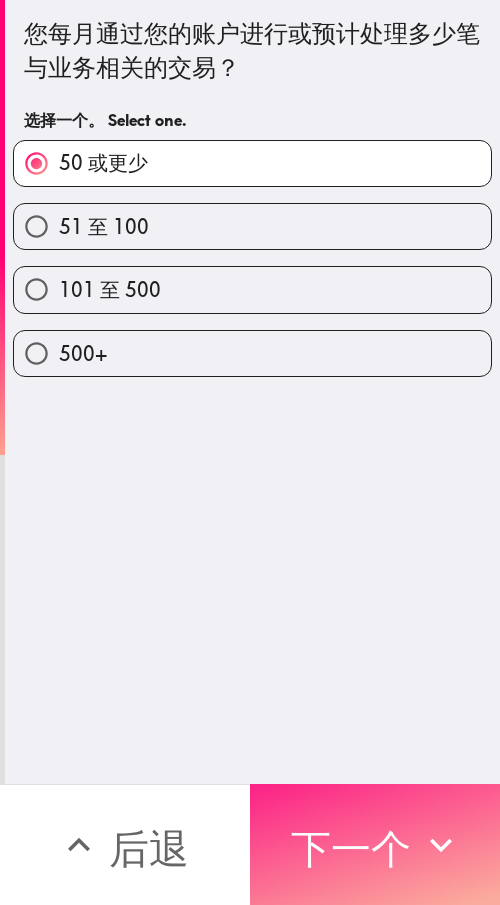click on "下一个" at bounding box center (351, 848) 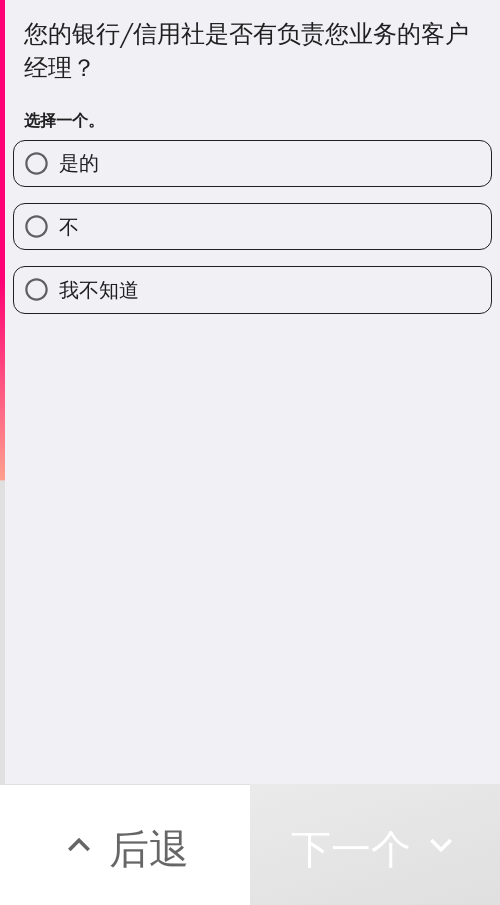 click on "是的" at bounding box center (252, 163) 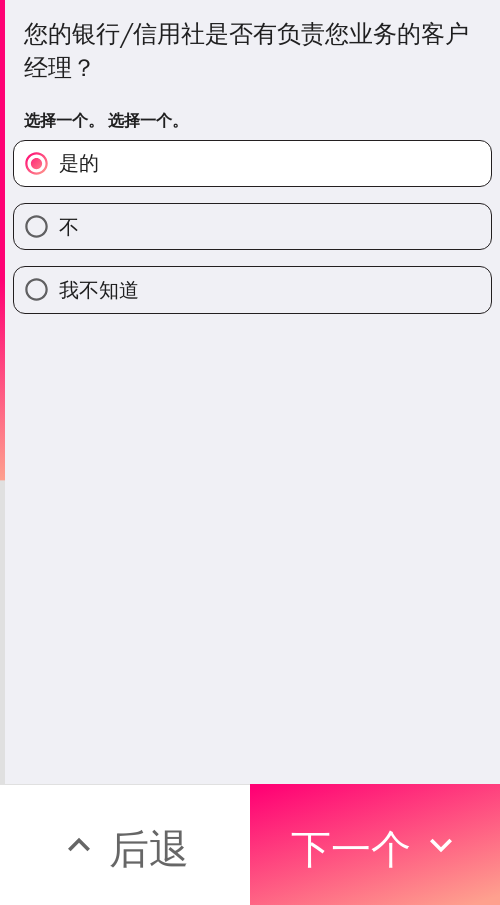 click on "不" at bounding box center (252, 226) 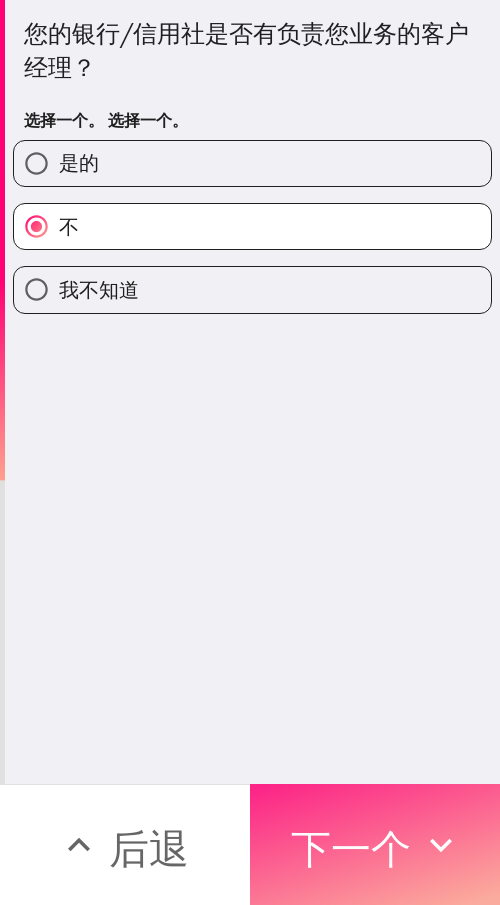 click on "下一个" at bounding box center (351, 848) 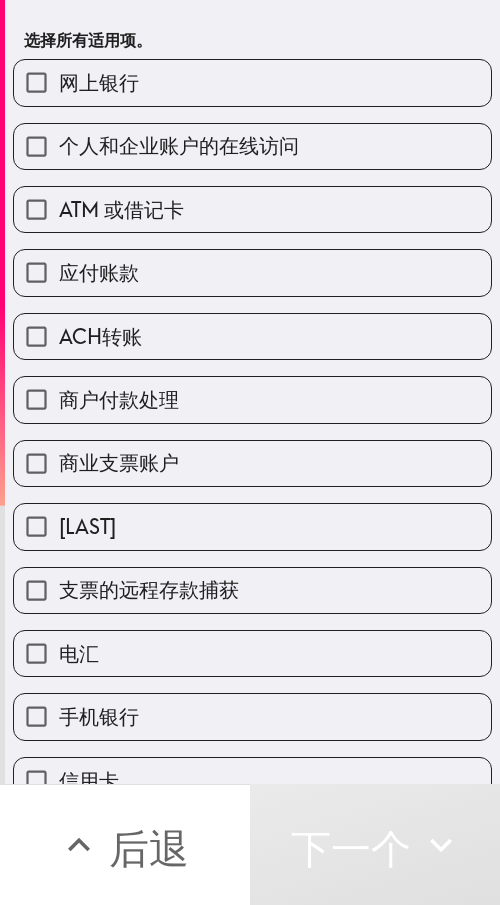 scroll, scrollTop: 400, scrollLeft: 0, axis: vertical 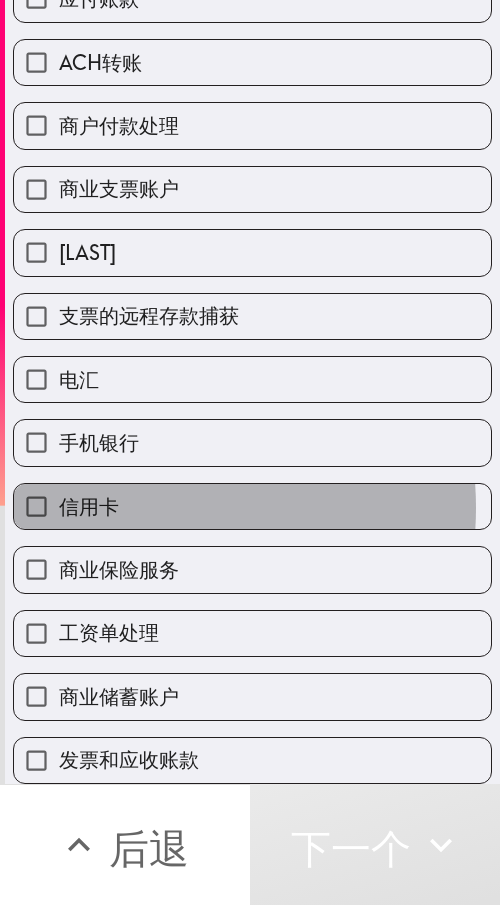 click on "信用卡" at bounding box center [252, 506] 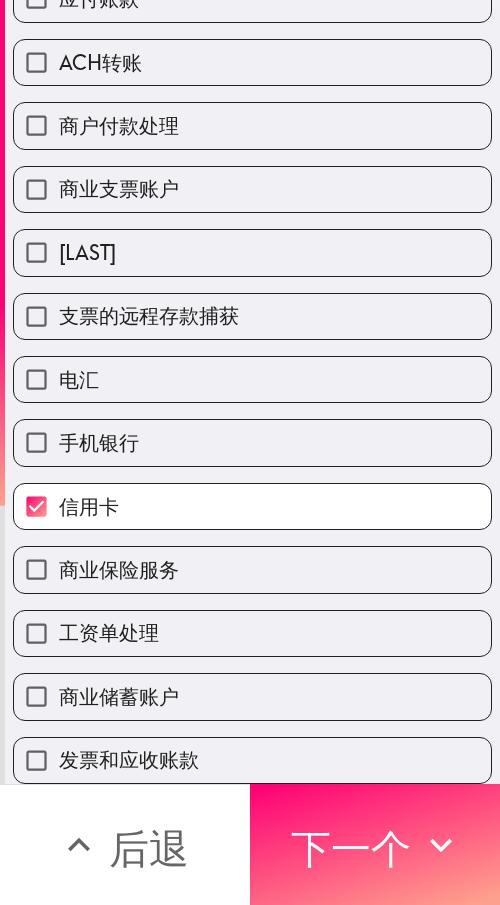 click on "手机银行" at bounding box center [252, 442] 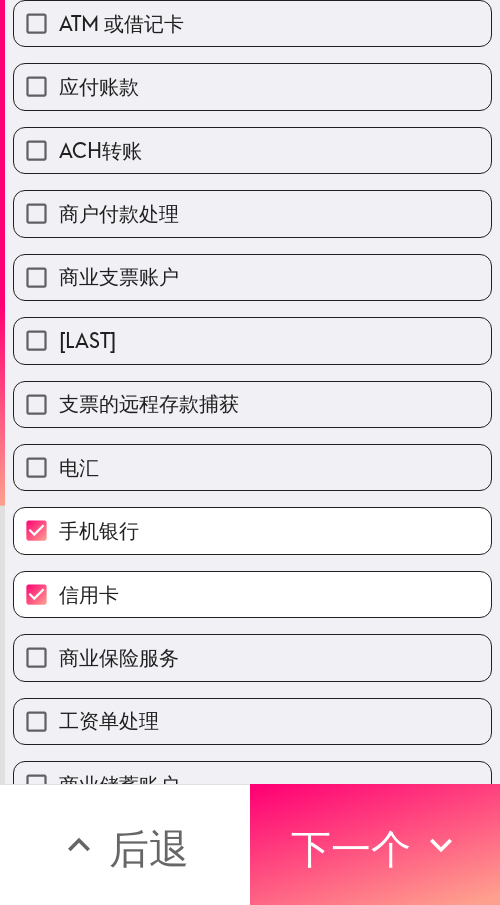 click on "手机银行" at bounding box center (99, 530) 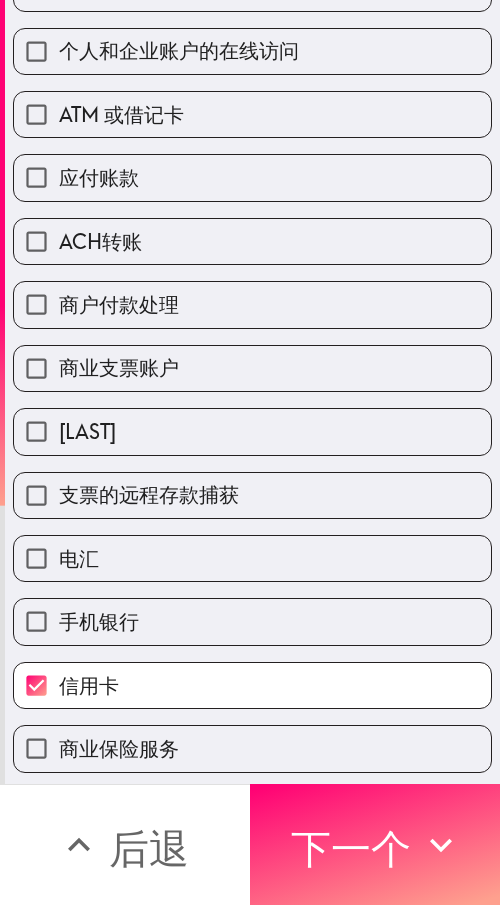 scroll, scrollTop: 0, scrollLeft: 0, axis: both 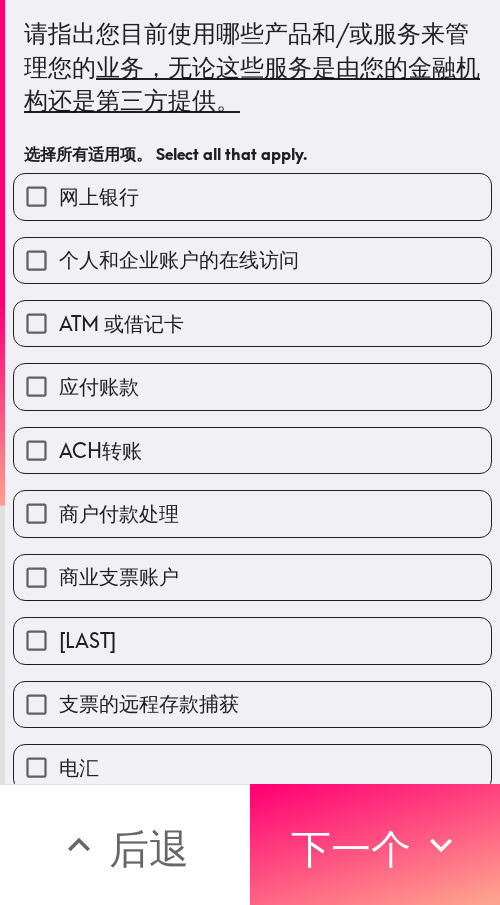 click on "网上银行" at bounding box center (252, 196) 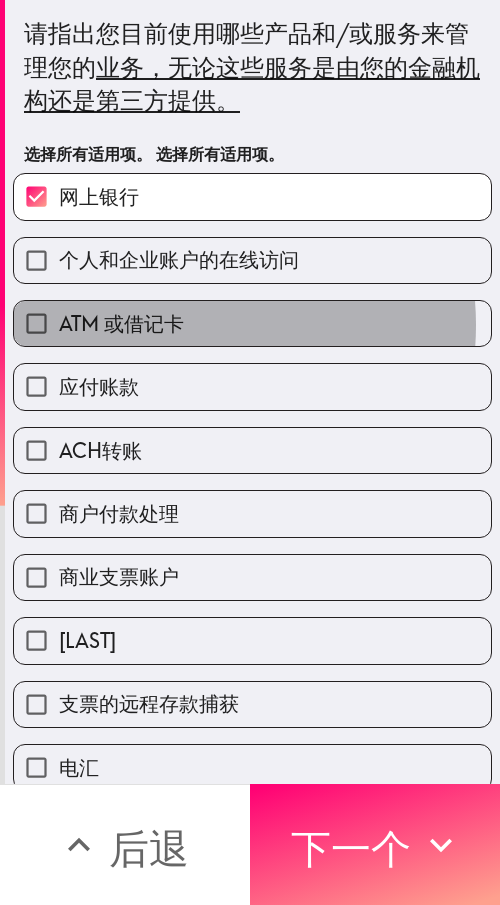 click on "ATM 或借记卡" at bounding box center (121, 323) 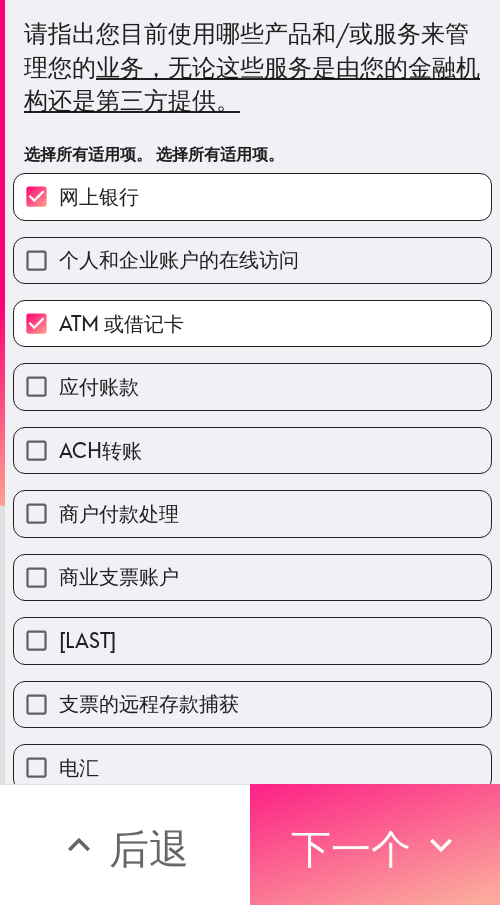 click on "下一个" at bounding box center (351, 848) 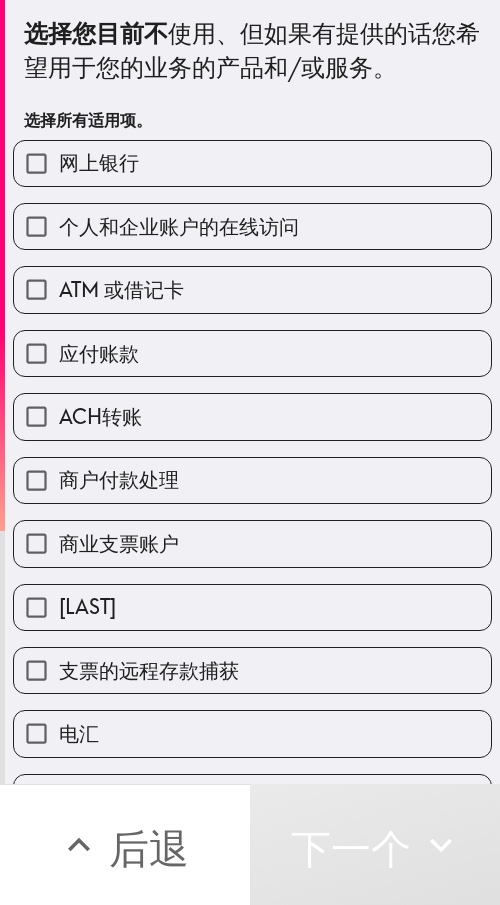 drag, startPoint x: 150, startPoint y: 349, endPoint x: 160, endPoint y: 354, distance: 11.18034 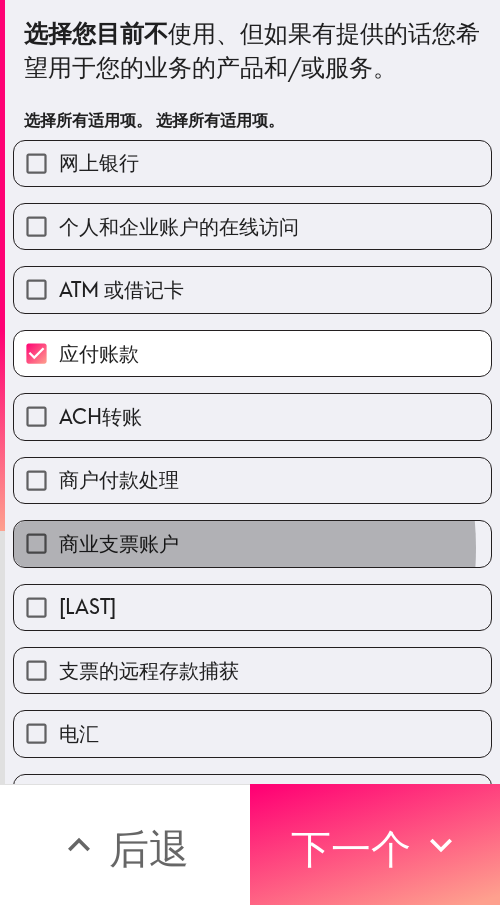 click on "商业支票账户" at bounding box center [119, 543] 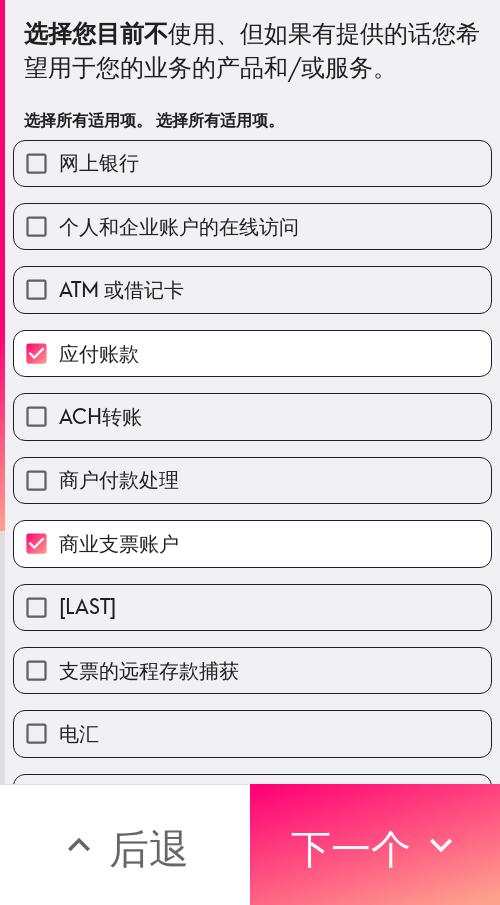 click on "商户付款处理" at bounding box center [252, 480] 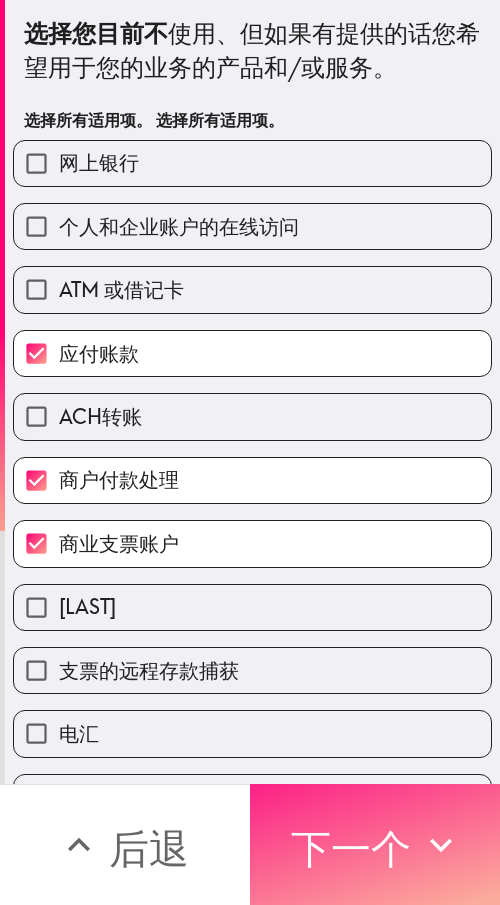 click on "下一个" at bounding box center (375, 844) 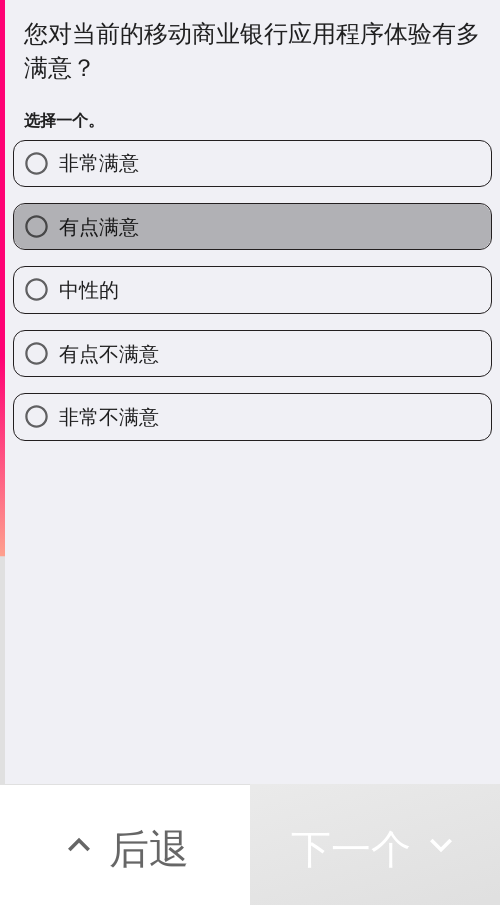 click on "有点满意" at bounding box center [252, 226] 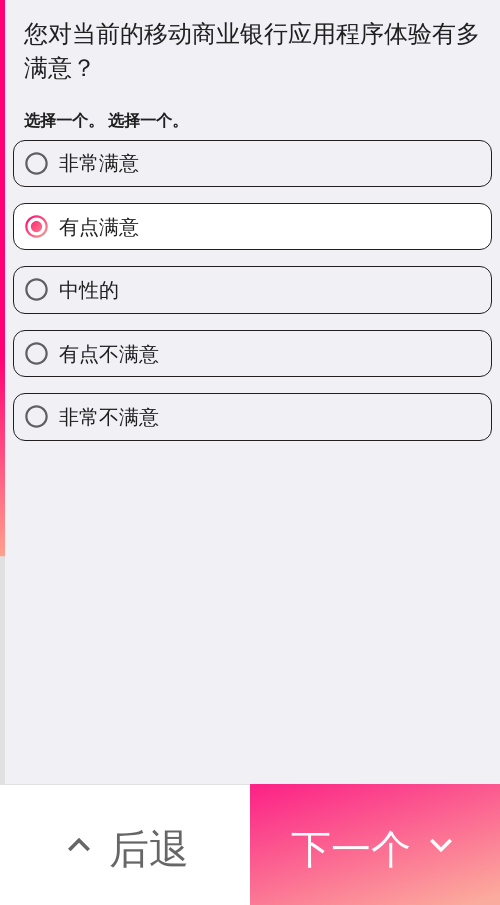 click on "下一个" at bounding box center [351, 848] 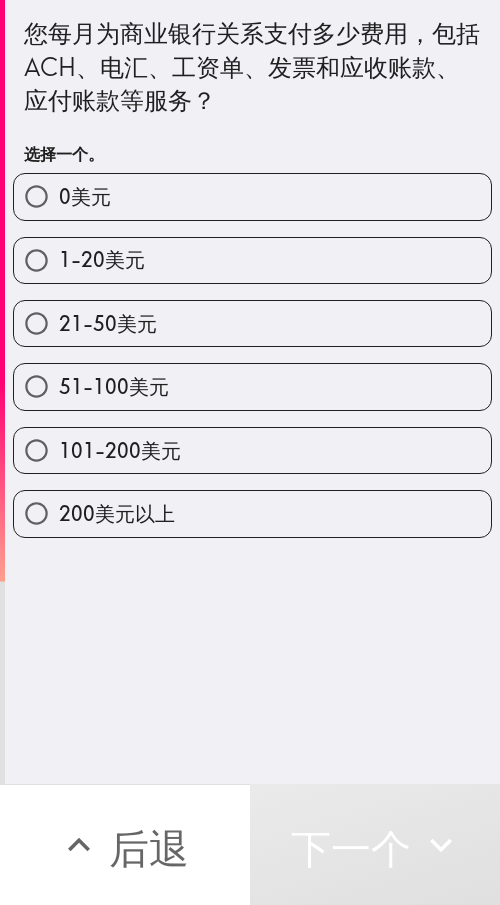 drag, startPoint x: 11, startPoint y: 29, endPoint x: 274, endPoint y: 83, distance: 268.4865 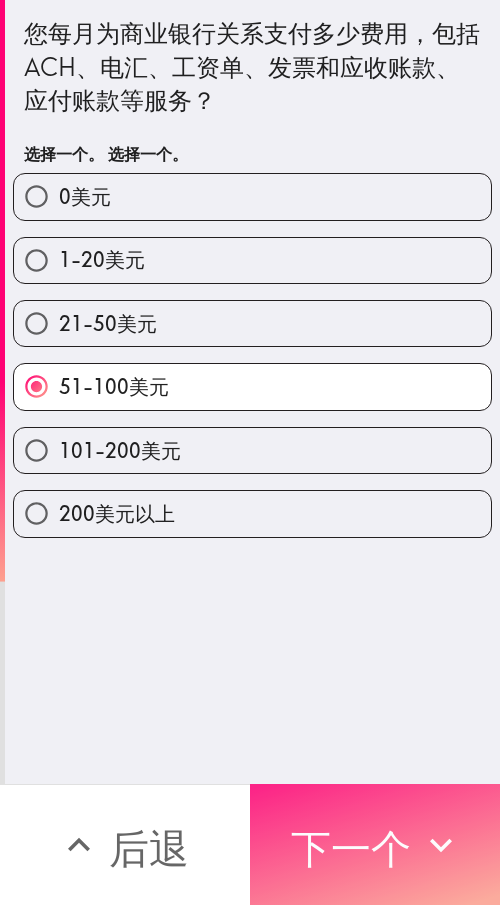 click on "下一个" at bounding box center (351, 848) 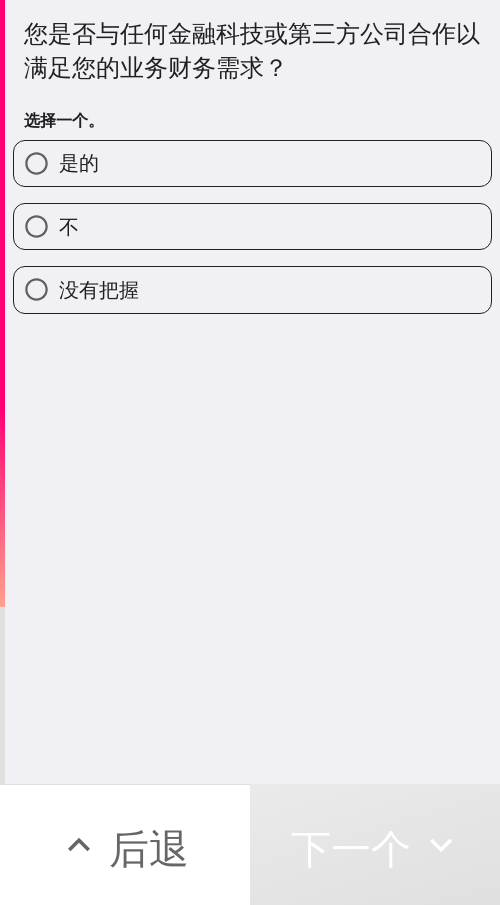 click on "是的" at bounding box center [252, 163] 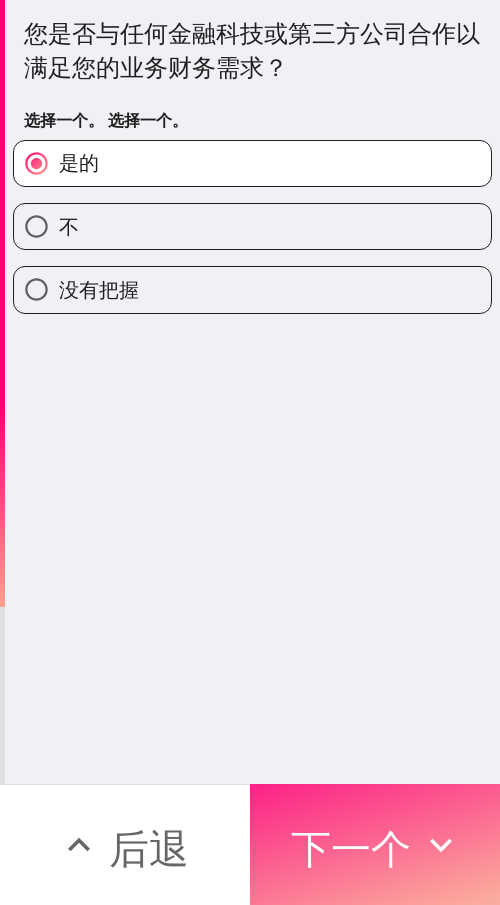 click 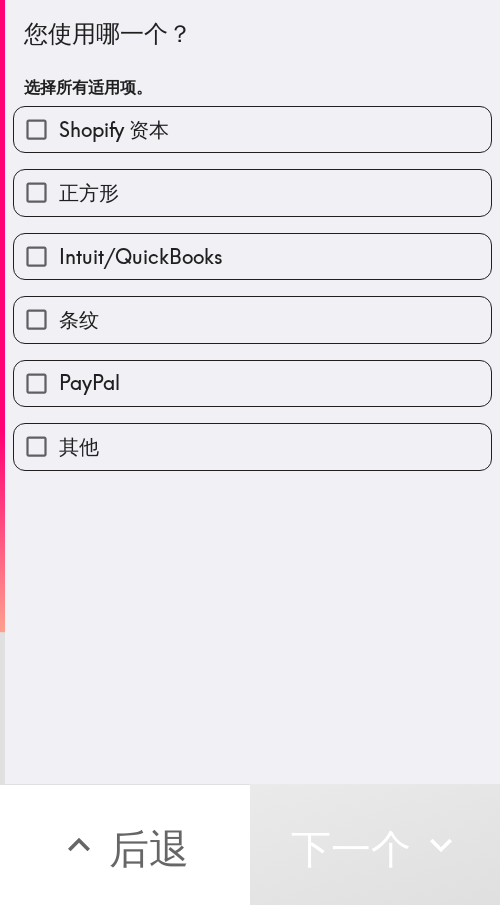 click on "PayPal" at bounding box center [252, 383] 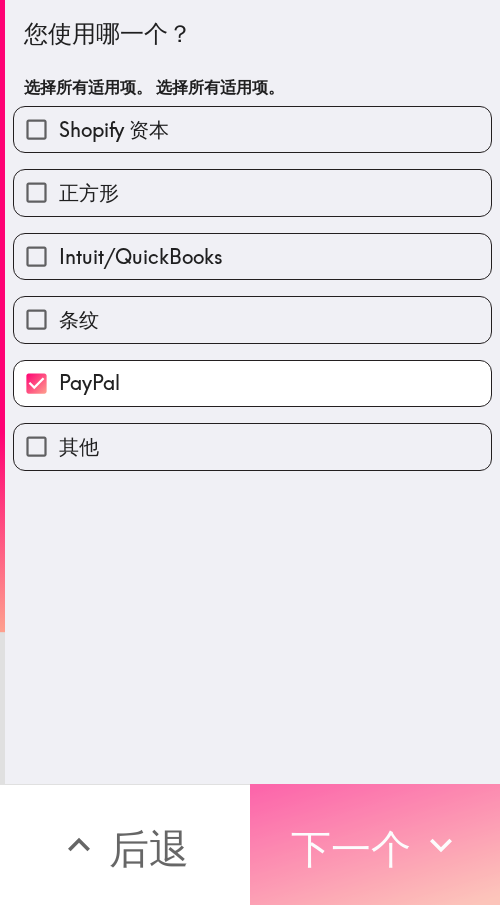 click on "下一个" at bounding box center [351, 848] 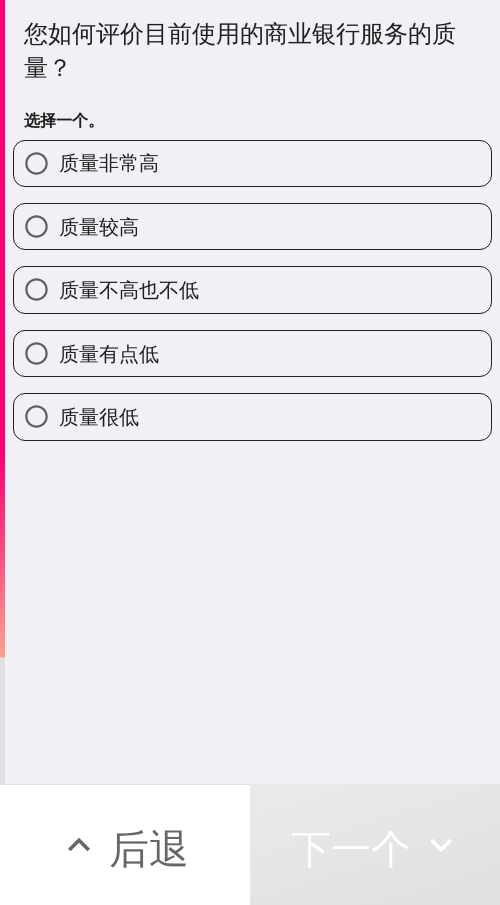click on "质量较高" at bounding box center [252, 226] 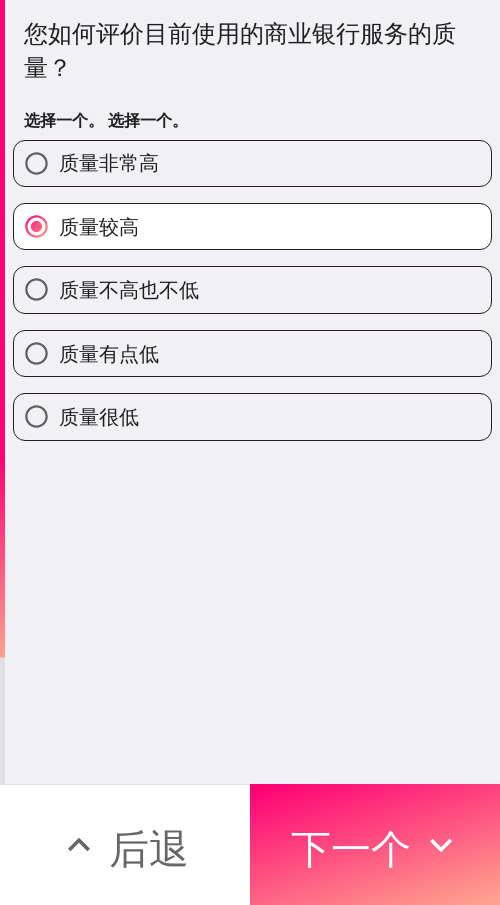 drag, startPoint x: 332, startPoint y: 824, endPoint x: 490, endPoint y: 825, distance: 158.00316 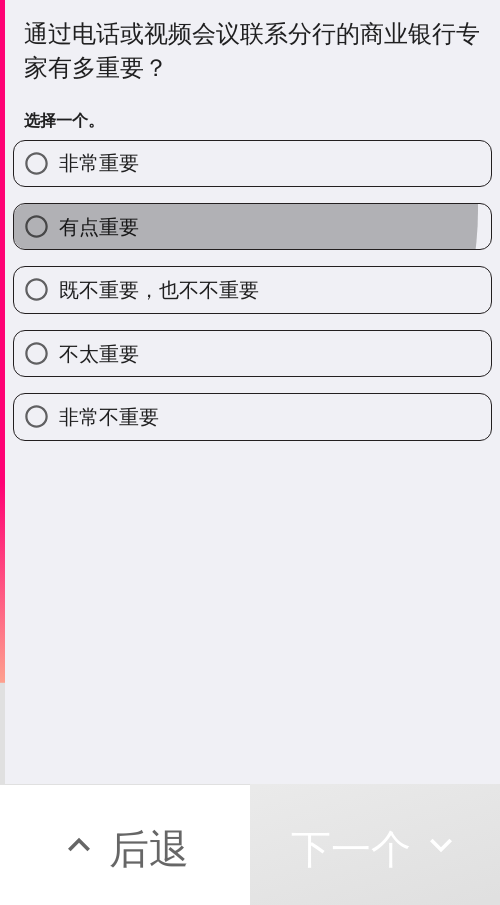 drag, startPoint x: 155, startPoint y: 210, endPoint x: 261, endPoint y: 221, distance: 106.56923 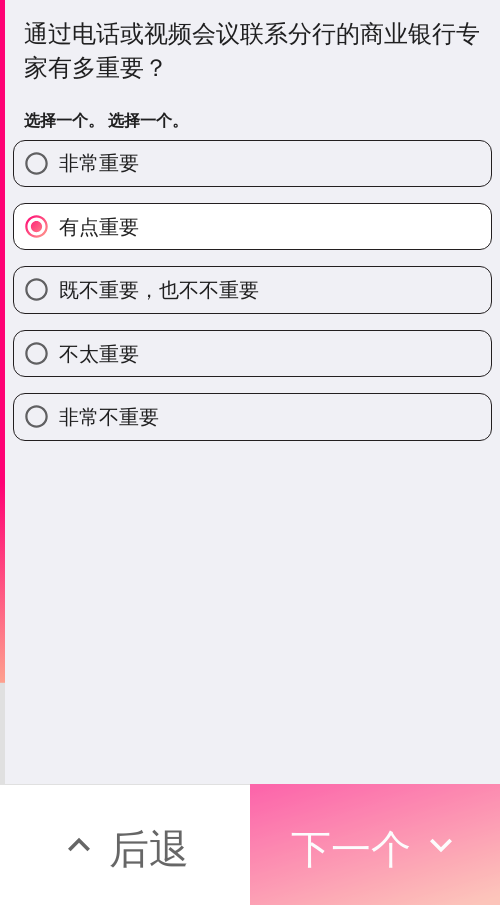 drag, startPoint x: 361, startPoint y: 790, endPoint x: 489, endPoint y: 793, distance: 128.03516 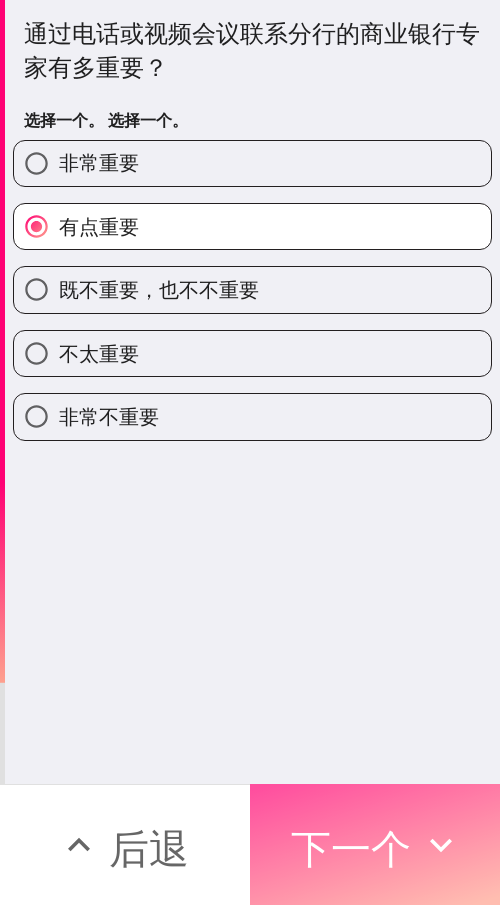 click on "下一个" at bounding box center [351, 845] 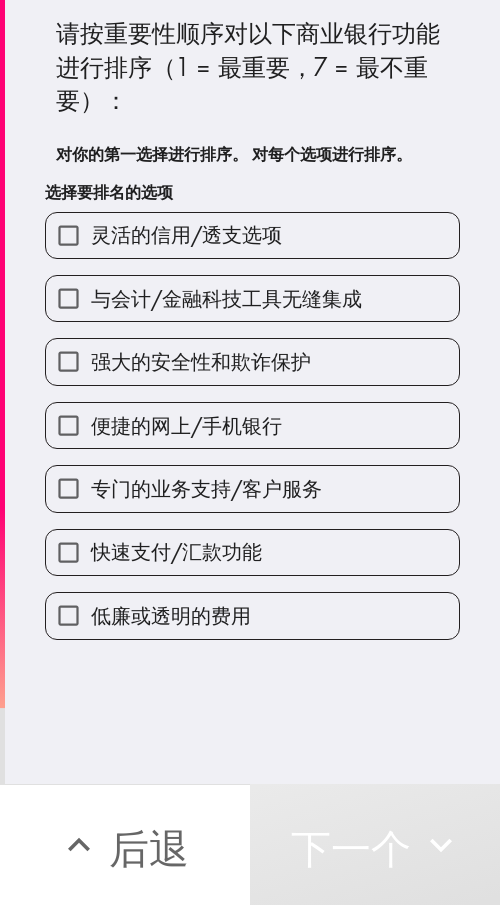 drag, startPoint x: 199, startPoint y: 422, endPoint x: 269, endPoint y: 167, distance: 264.43335 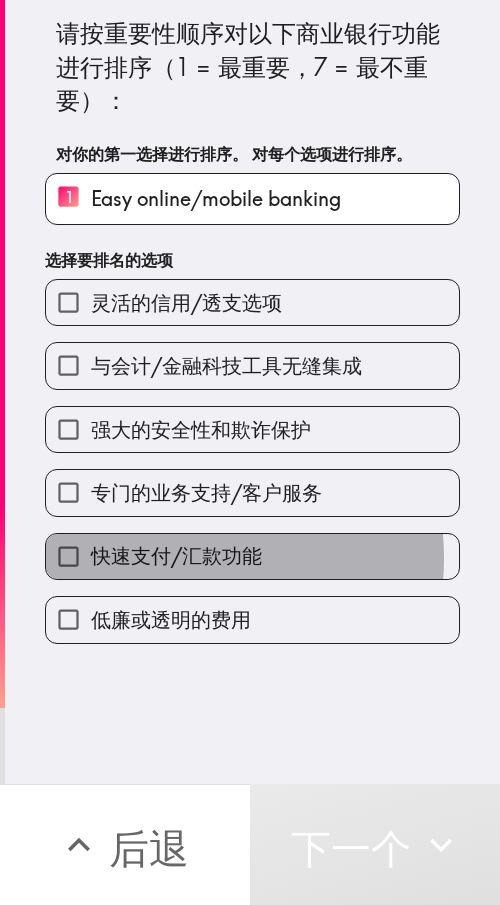 click on "快速支付/汇款功能" at bounding box center [176, 555] 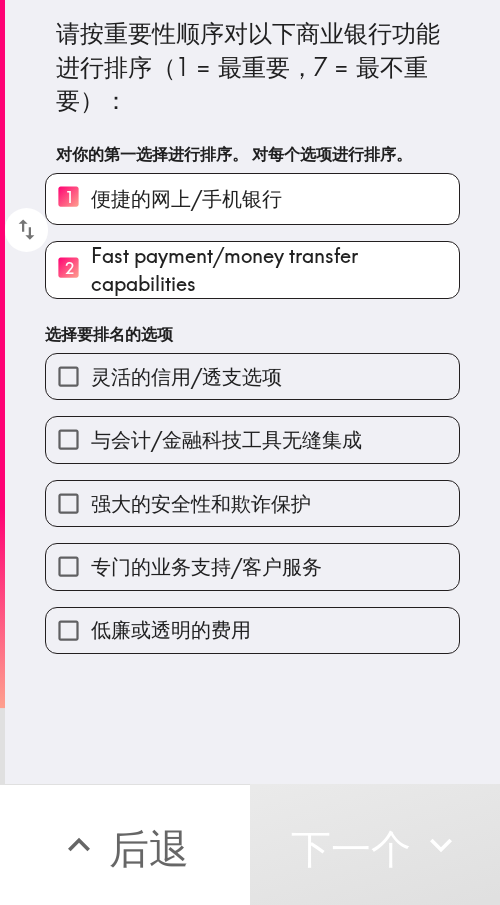 click on "低廉或透明的费用" at bounding box center [252, 630] 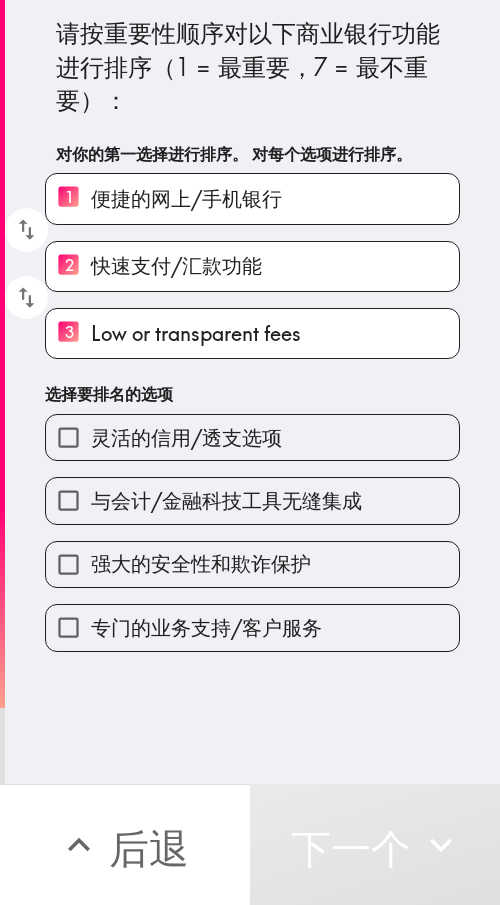 click on "灵活的信用/透支选项" at bounding box center (186, 437) 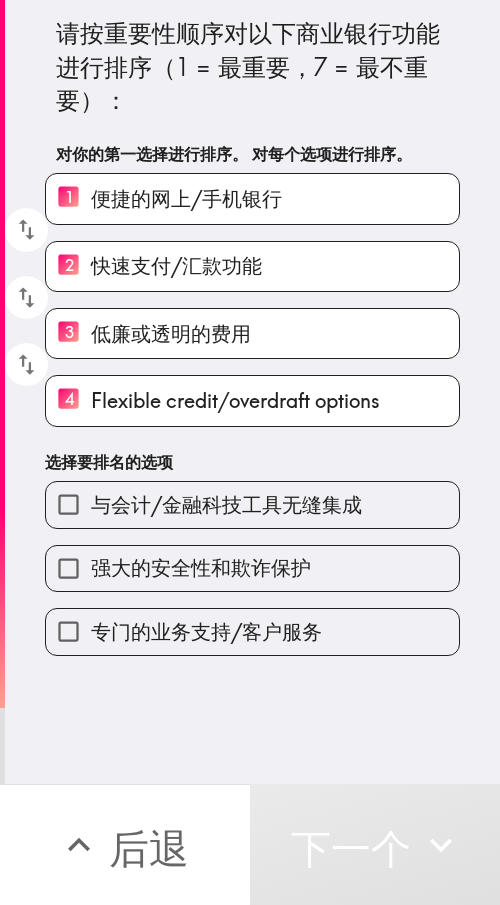 click on "与会计/金融科技工具无缝集成" at bounding box center [226, 504] 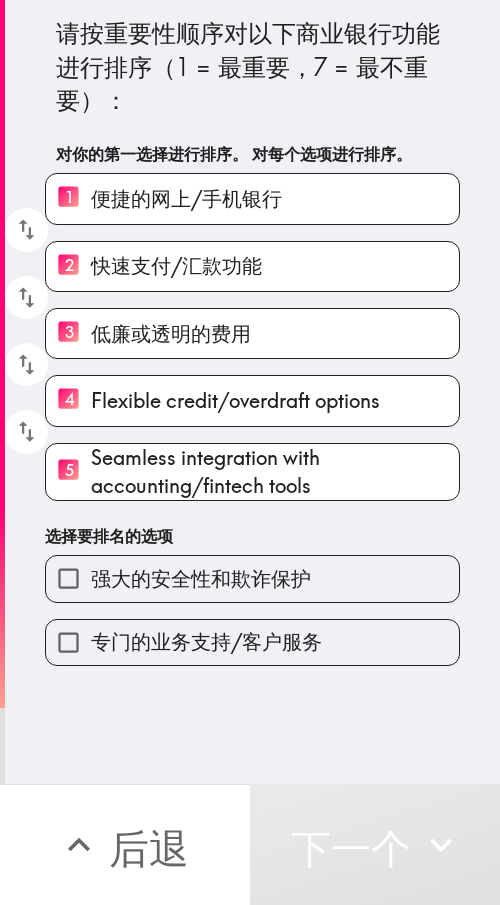 click on "强大的安全性和欺诈保护" at bounding box center (244, 570) 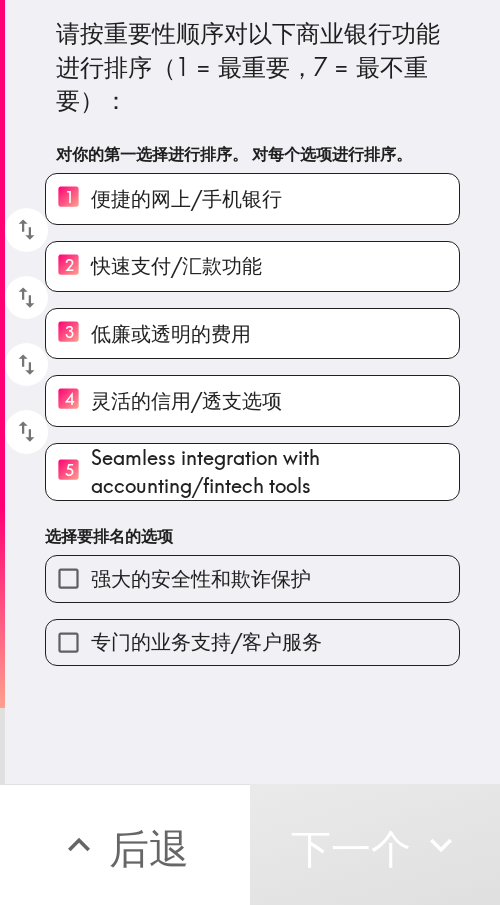 click on "专门的业务支持/客户服务" at bounding box center [244, 634] 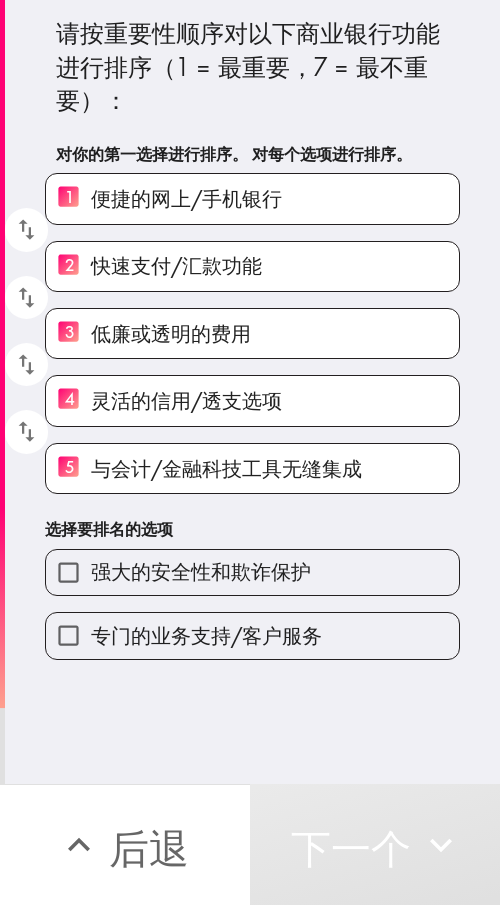 click on "专门的业务支持/客户服务" at bounding box center [206, 635] 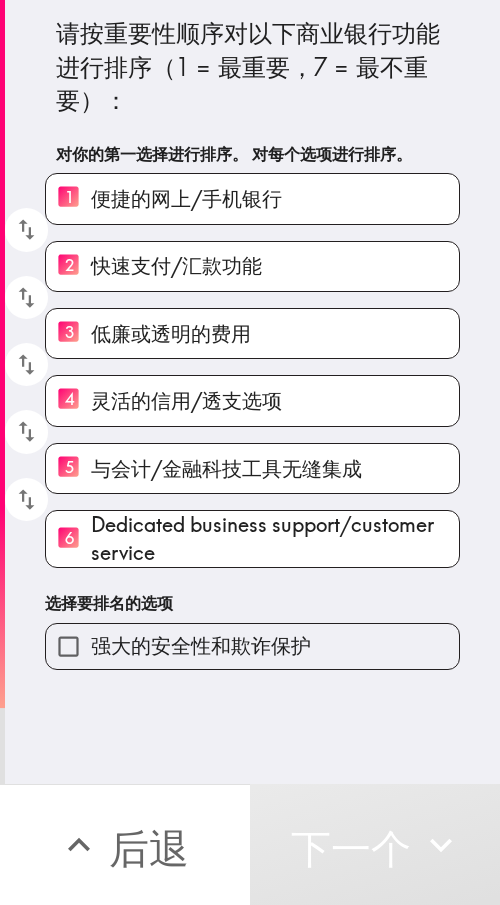 click on "请按重要性顺序对以下商业银行功能进行排序（1 = 最重要，7 = 最不重要）： 对你的第一选择进行排序。   对每个选项进行排序。 1 便捷的网上/手机银行 2 快速支付/汇款功能 3 低廉或透明的费用 4 灵活的信用/透支选项 5 与会计/金融科技工具无缝集成 6 Dedicated business support/customer service 选择要排名的选项 强大的安全性和欺诈保护" at bounding box center [252, 335] 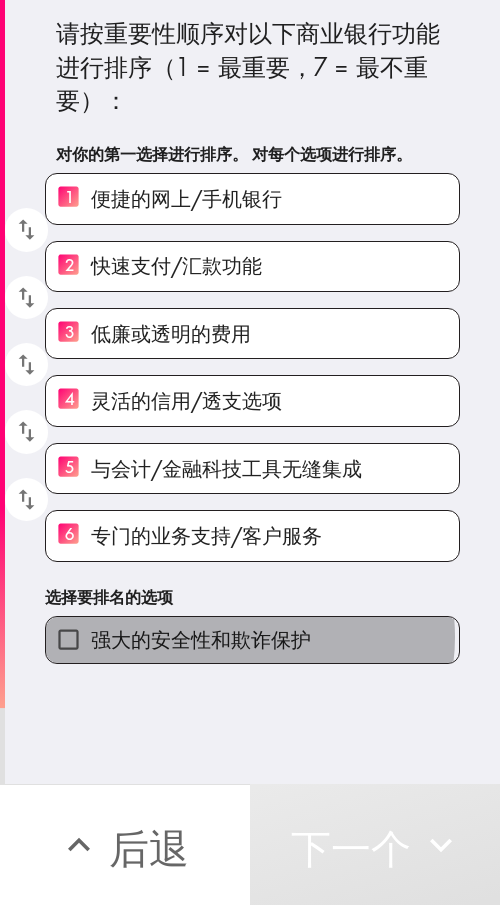 click on "强大的安全性和欺诈保护" at bounding box center [201, 639] 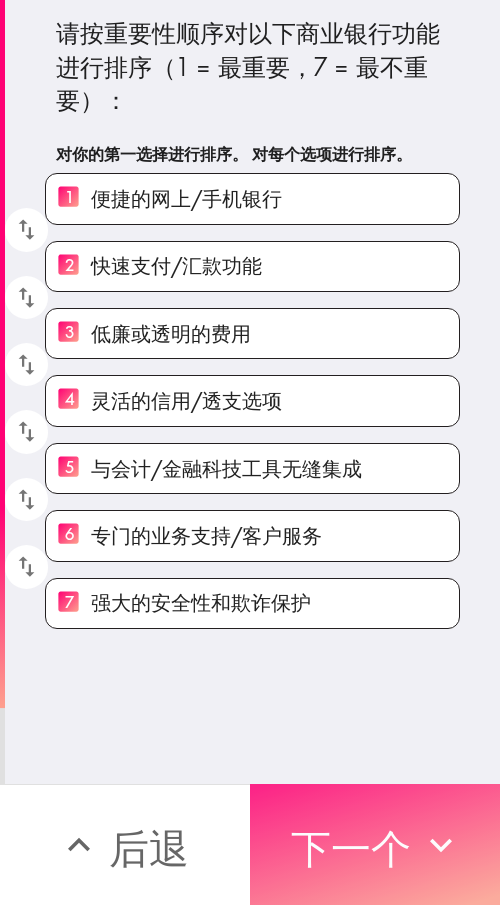 click on "下一个" at bounding box center (351, 848) 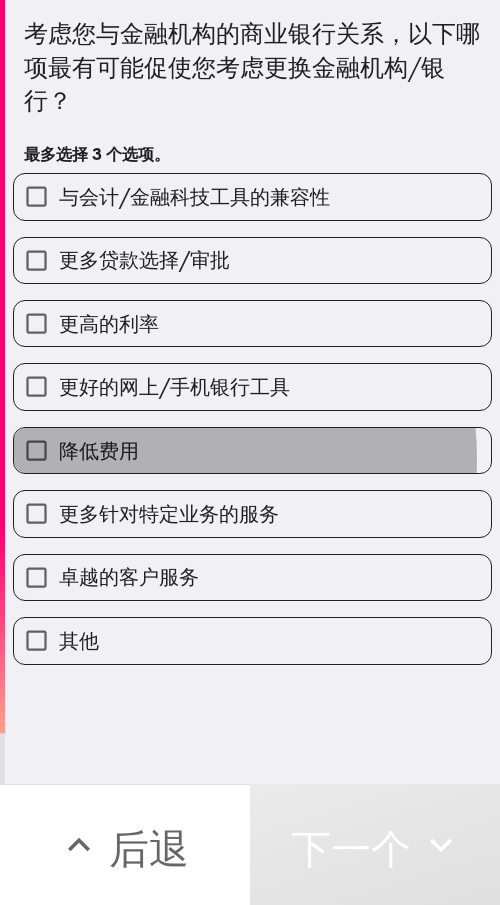 click on "降低费用" at bounding box center (252, 450) 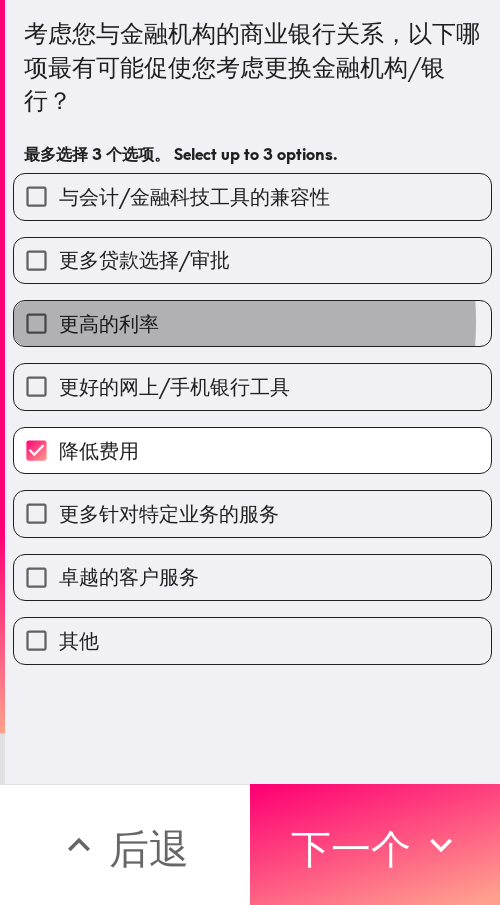 click on "更高的利率" at bounding box center (109, 323) 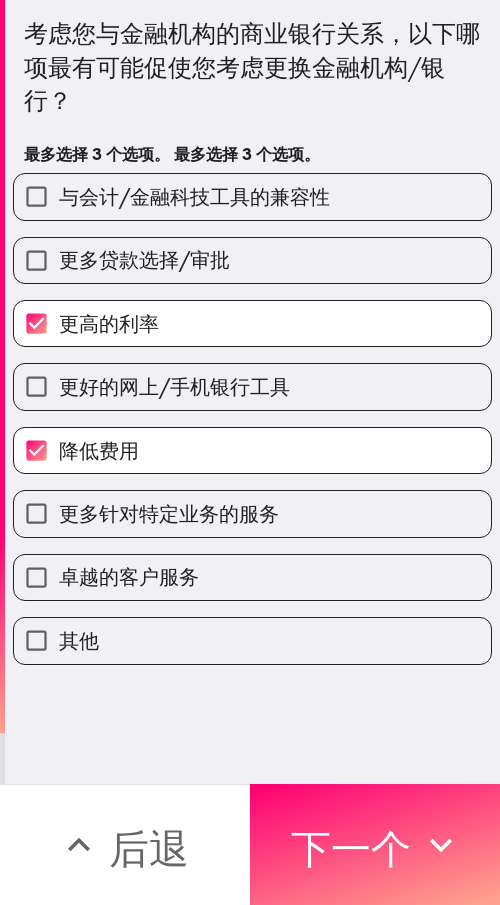 click on "更高的利率" at bounding box center [252, 323] 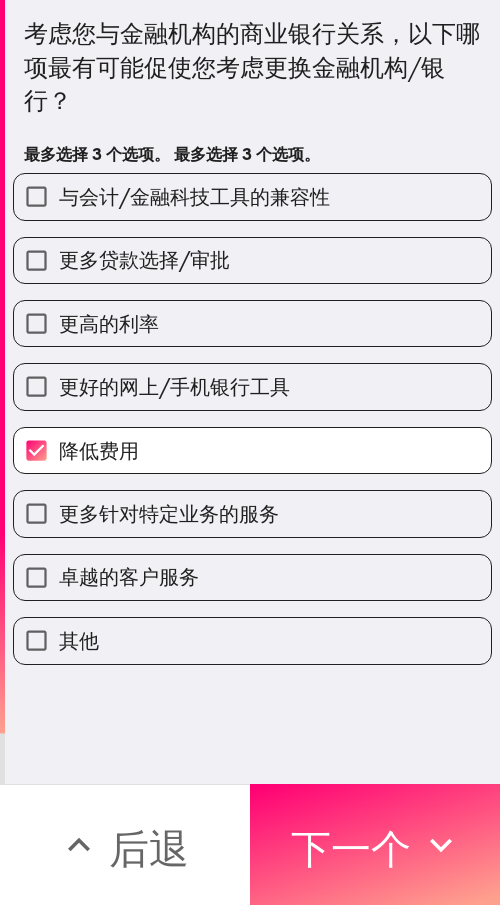 click on "更好的网上/手机银行工具" at bounding box center [174, 386] 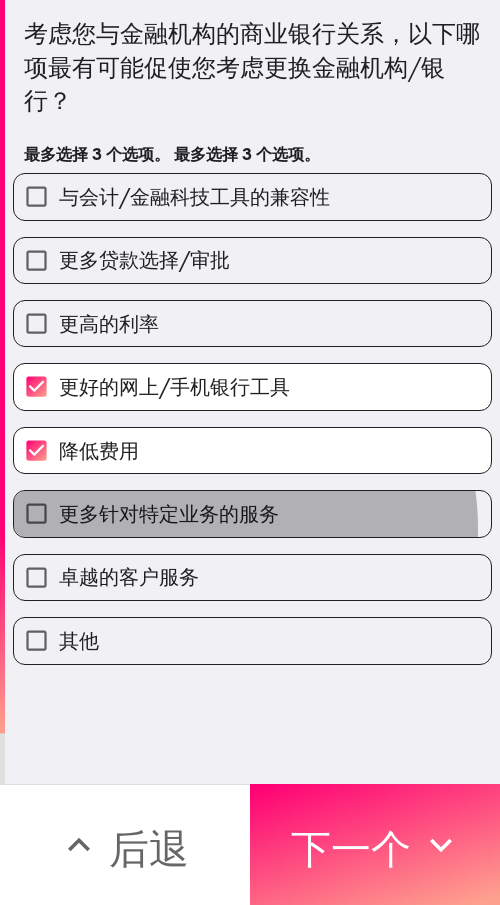 drag, startPoint x: 192, startPoint y: 528, endPoint x: 287, endPoint y: 511, distance: 96.50906 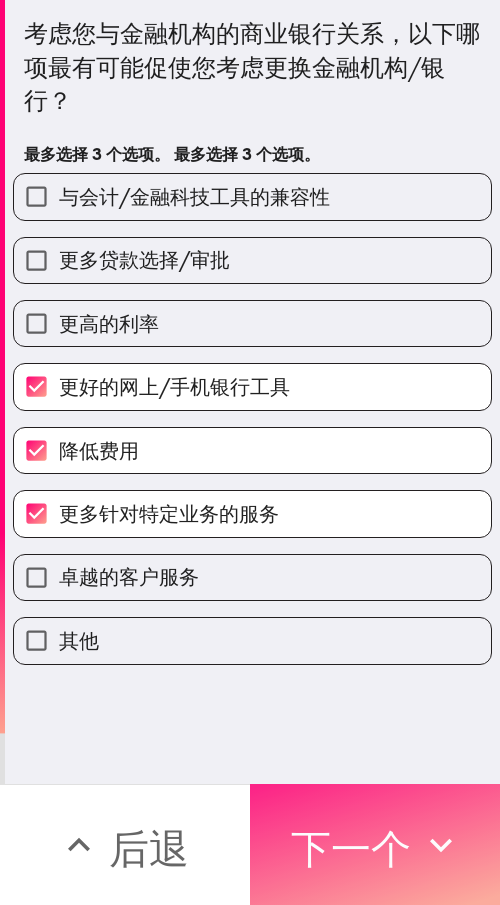 click on "下一个" at bounding box center [351, 848] 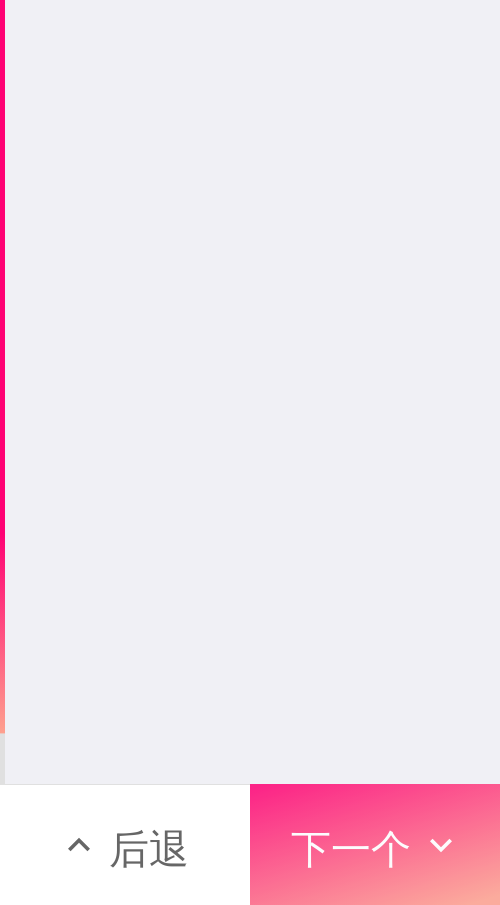 scroll, scrollTop: 0, scrollLeft: 0, axis: both 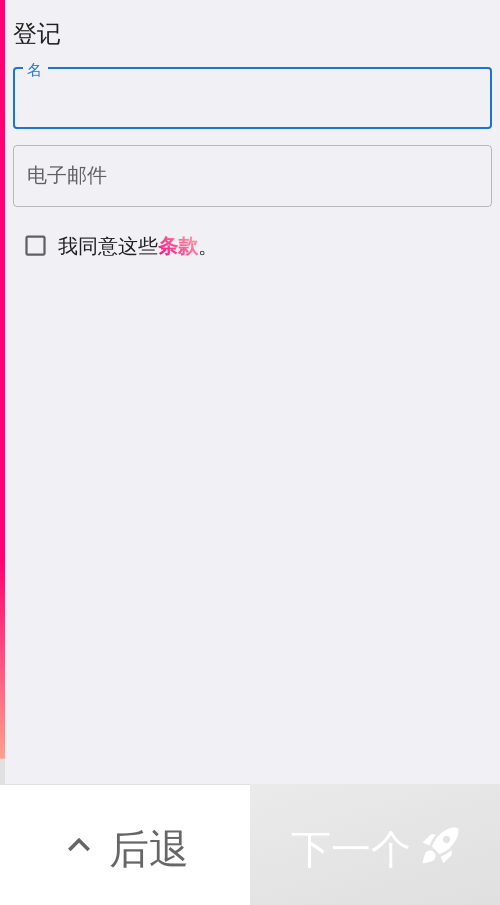 click on "名" at bounding box center [252, 99] 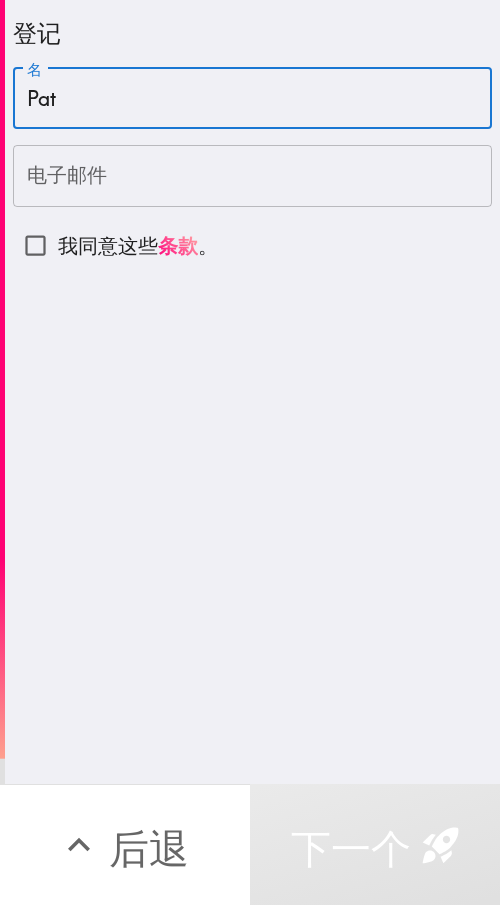 type on "Pat" 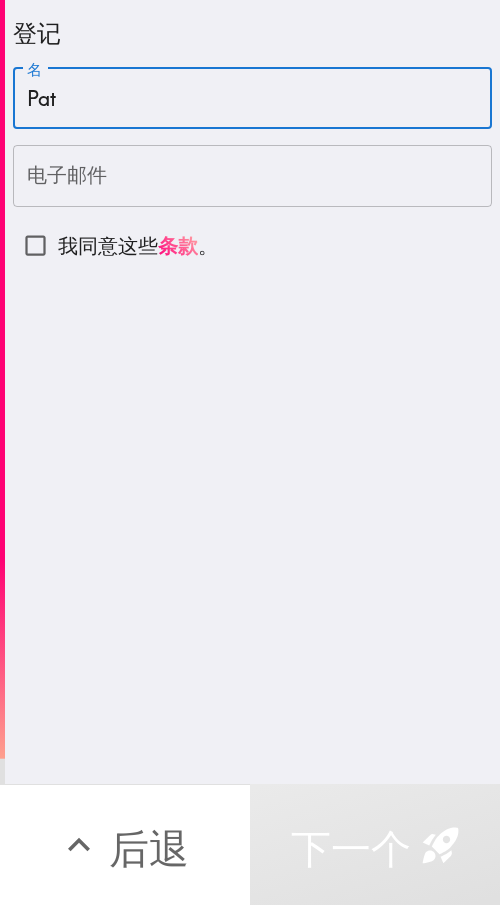 click on "电子邮件" at bounding box center [252, 176] 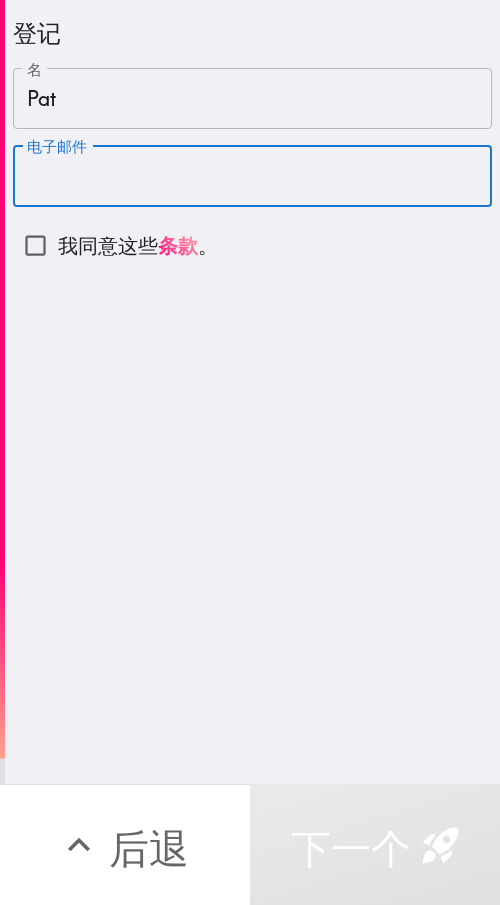 paste on "[EMAIL]" 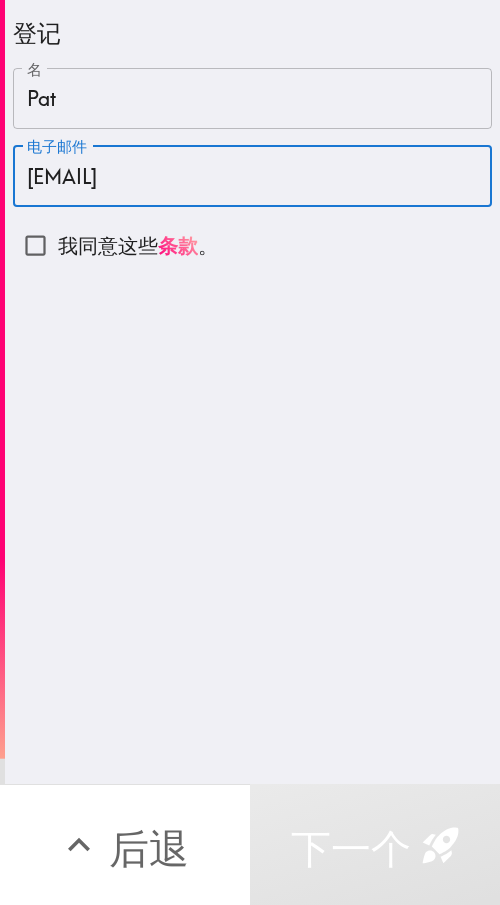 type on "[EMAIL]" 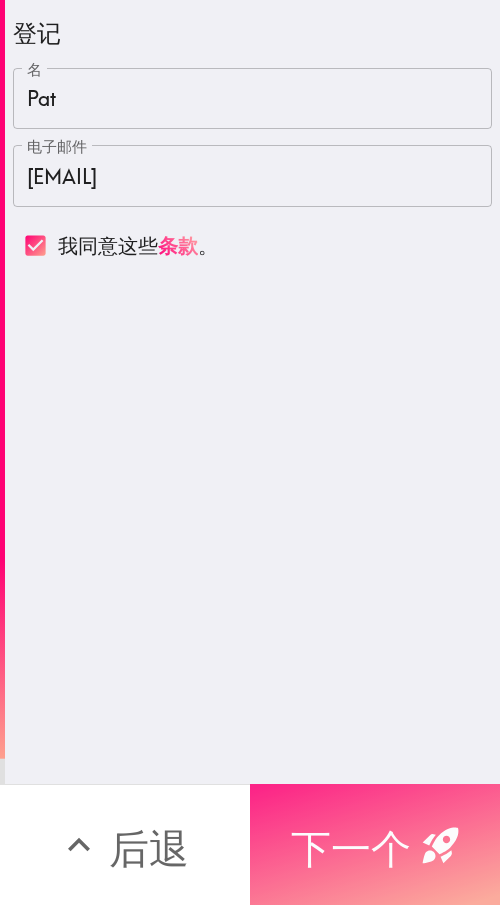 click on "下一个" at bounding box center [351, 845] 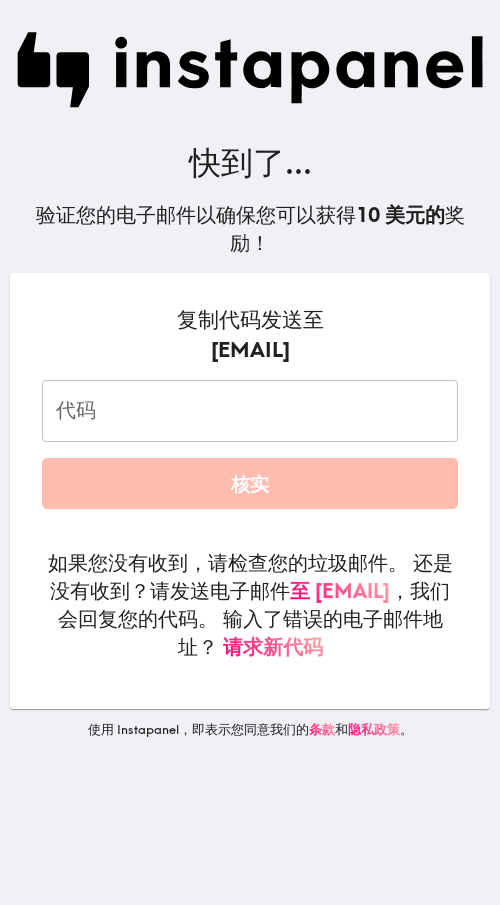 drag, startPoint x: 199, startPoint y: 414, endPoint x: 266, endPoint y: 378, distance: 76.05919 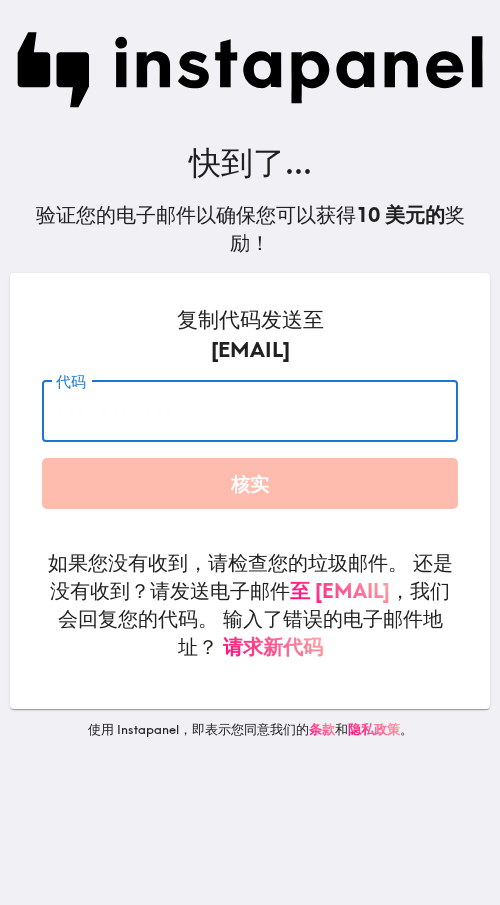 paste on "7GK_uL9_L9K" 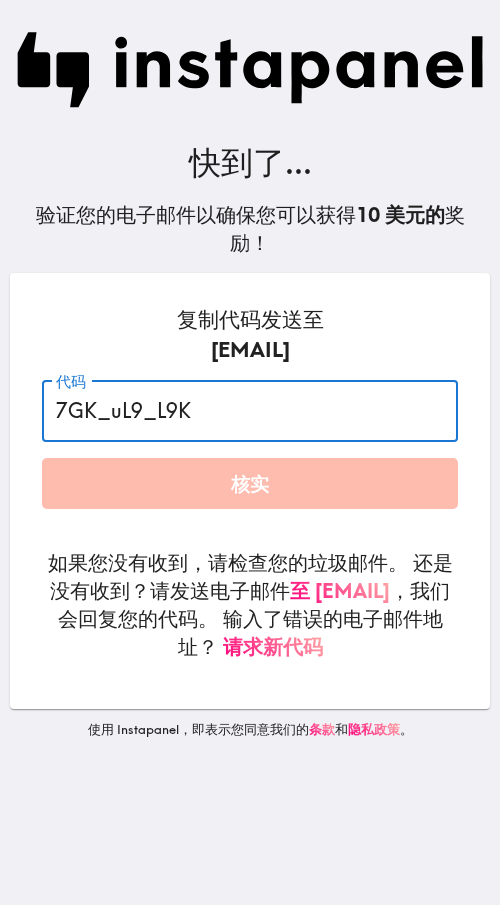 type on "7GK_uL9_L9K" 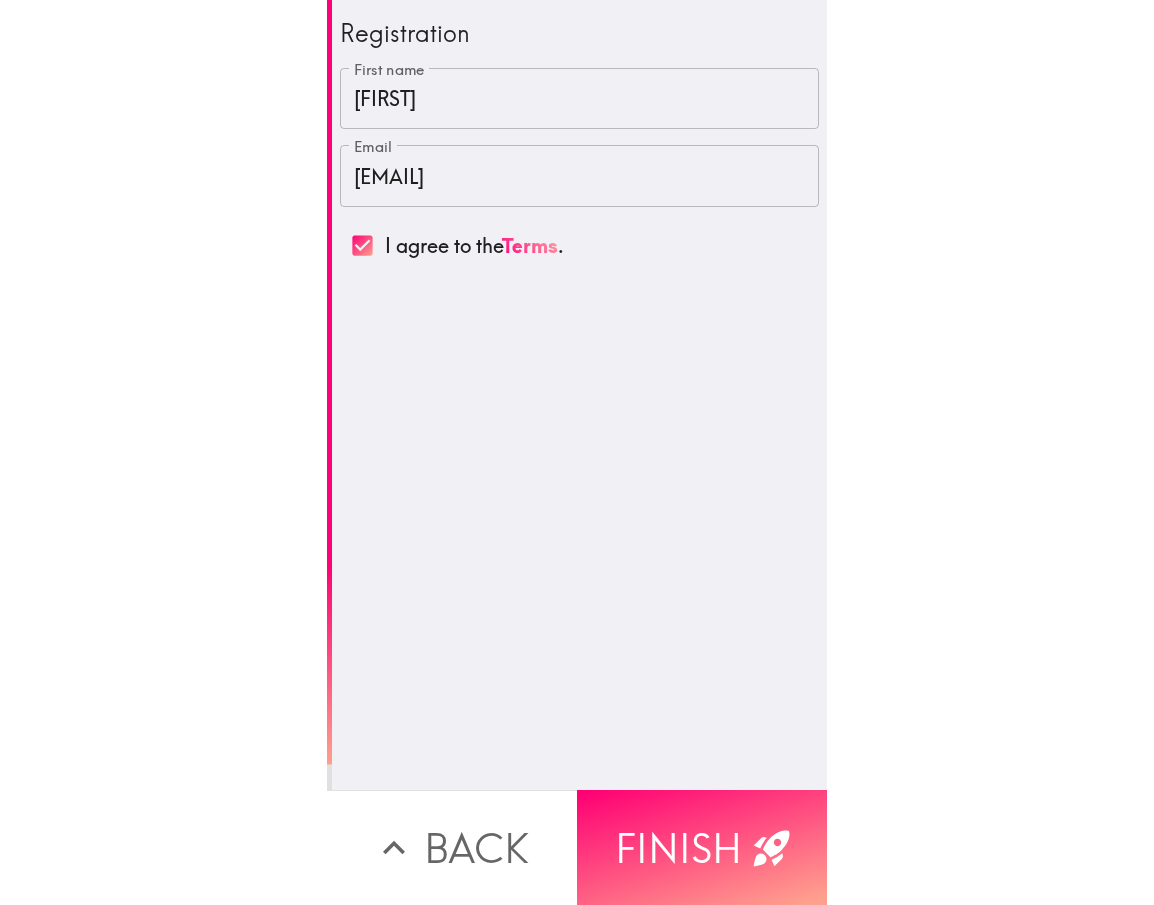 scroll, scrollTop: 0, scrollLeft: 0, axis: both 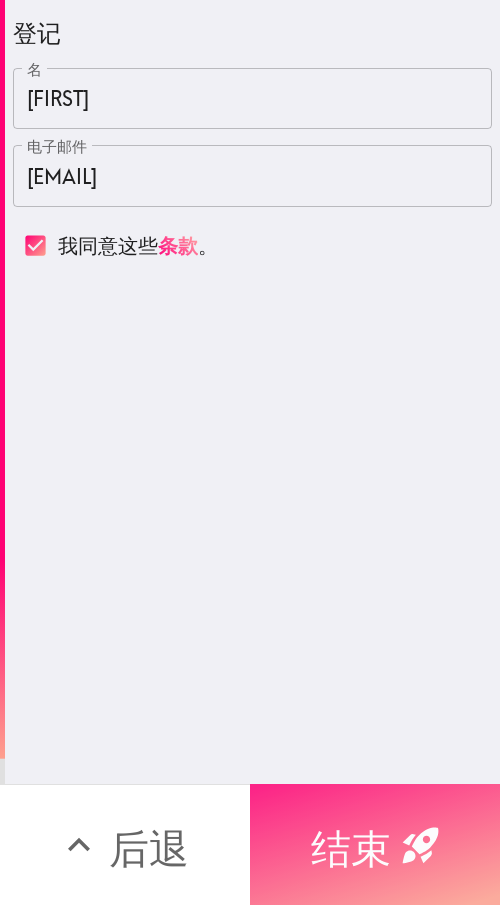 click on "结束" at bounding box center [351, 848] 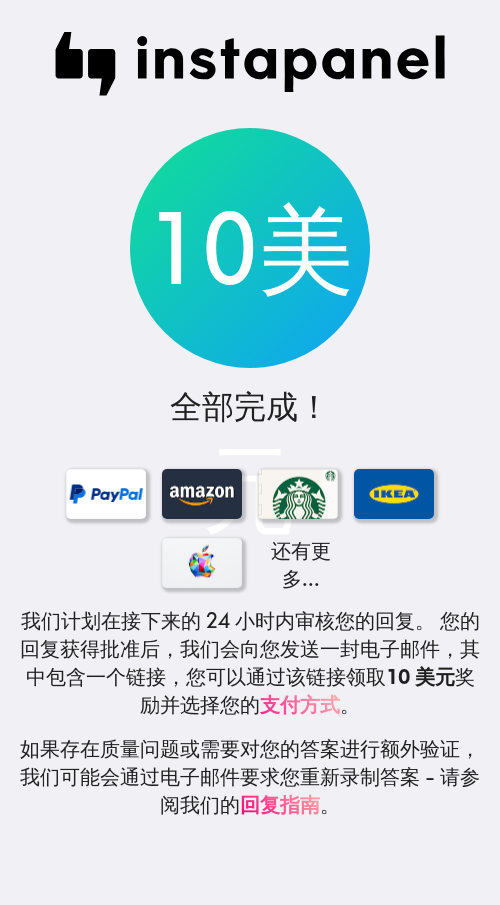 click on "支付方式" at bounding box center [300, 704] 